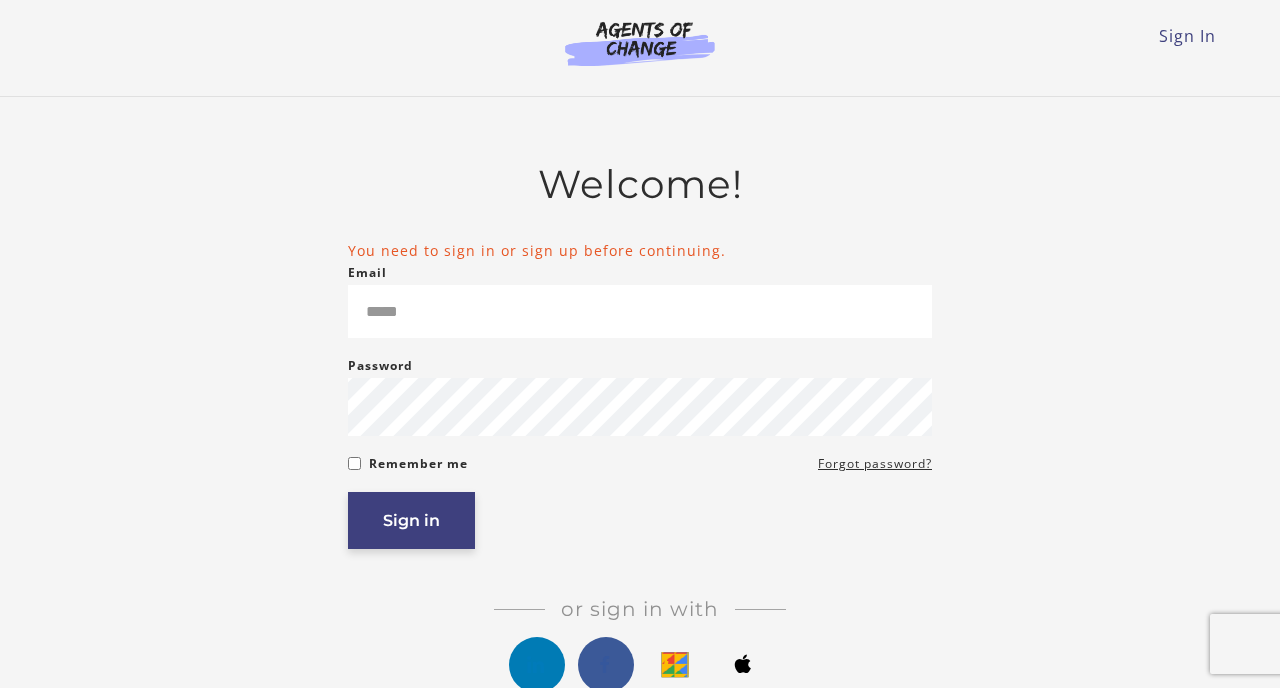 scroll, scrollTop: 0, scrollLeft: 0, axis: both 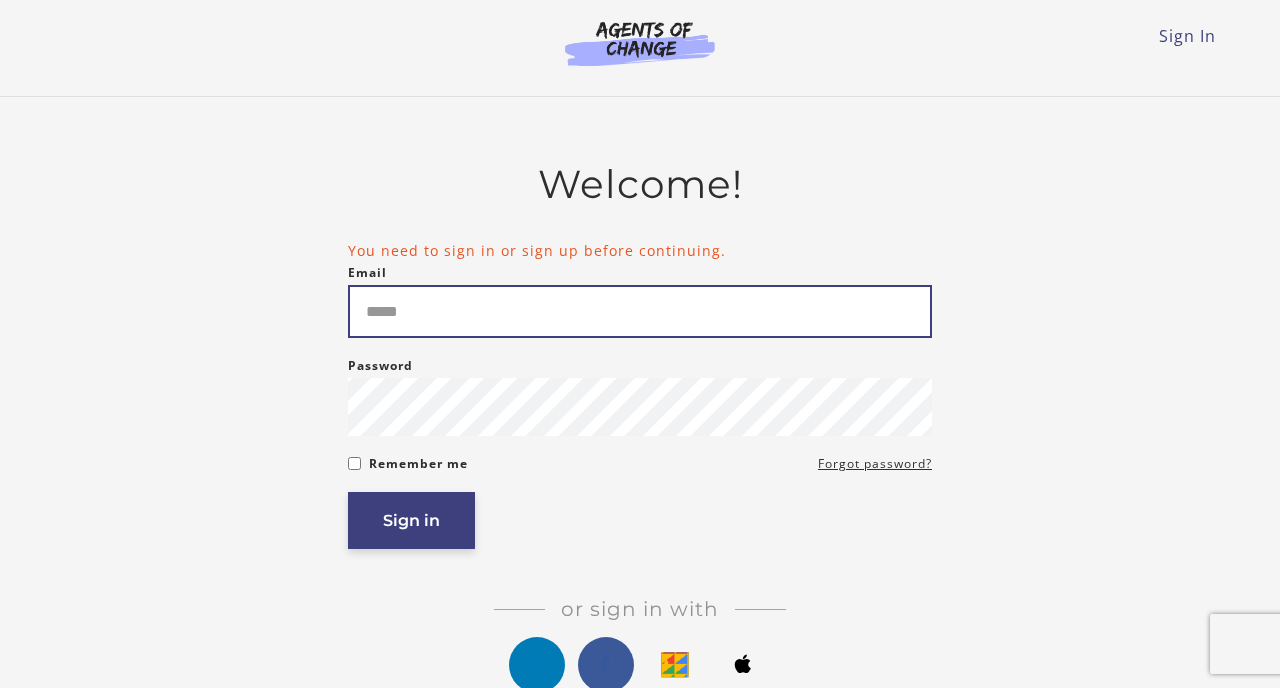 type on "**********" 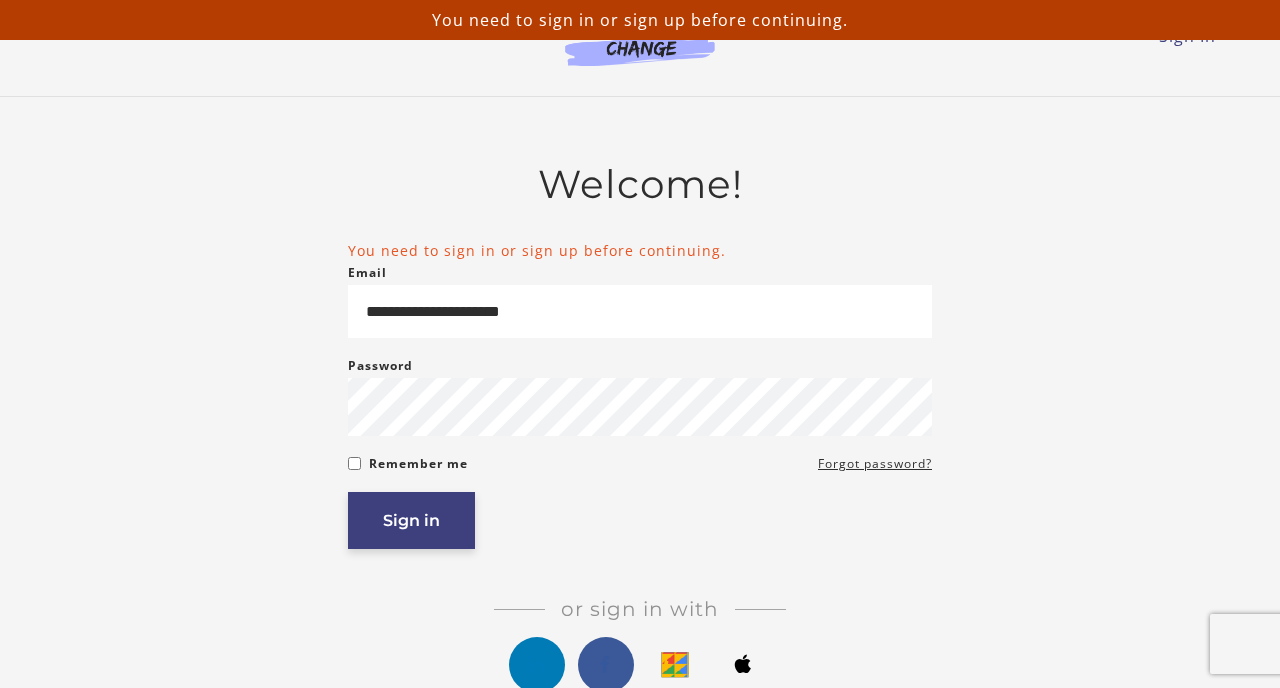 click on "Sign in" at bounding box center [411, 520] 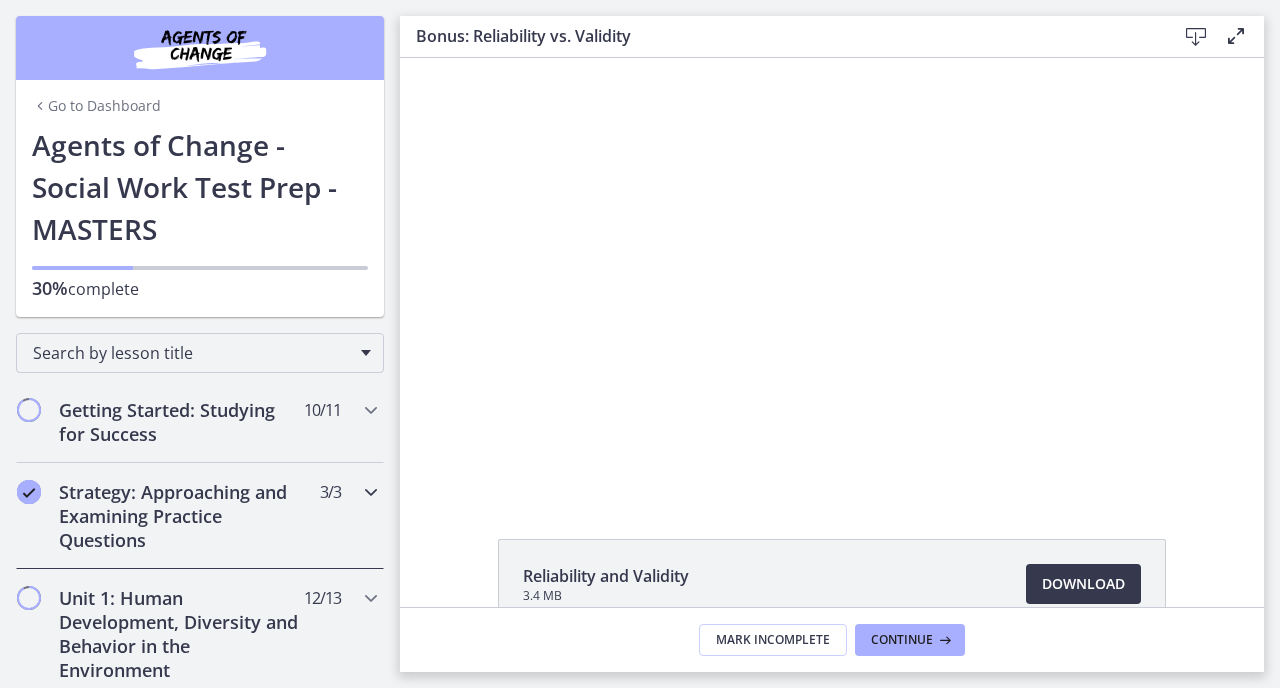 scroll, scrollTop: 0, scrollLeft: 0, axis: both 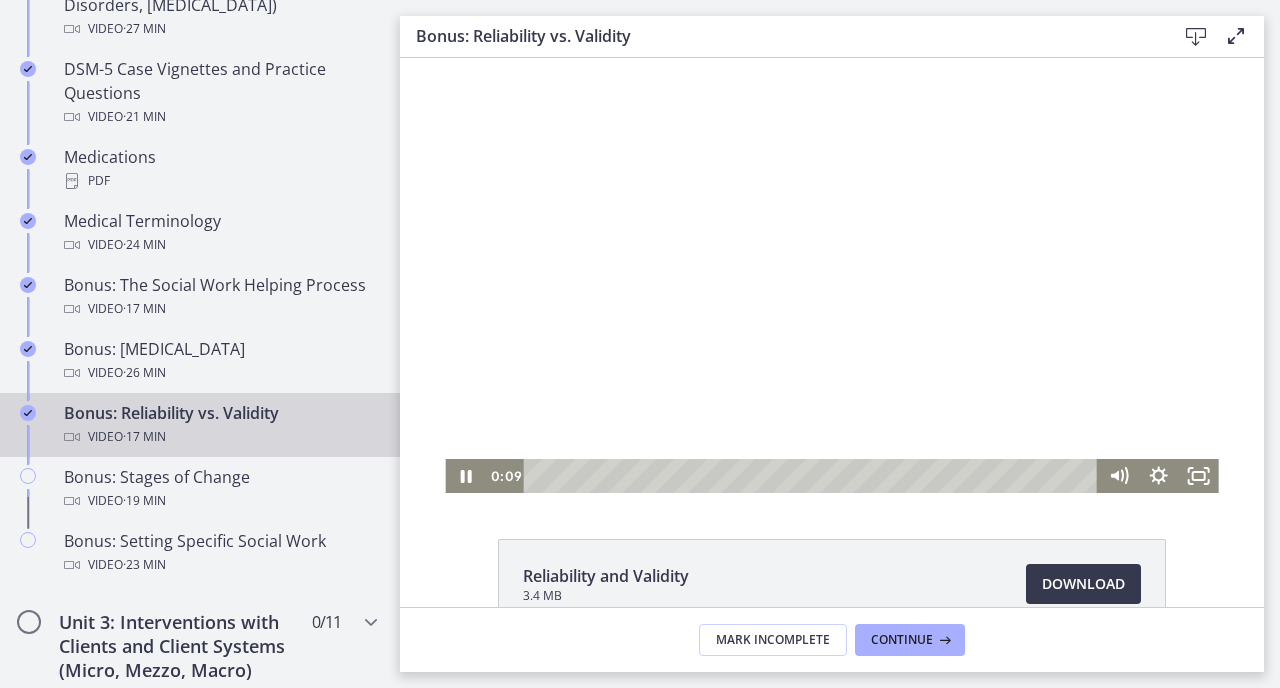 click at bounding box center (831, 275) 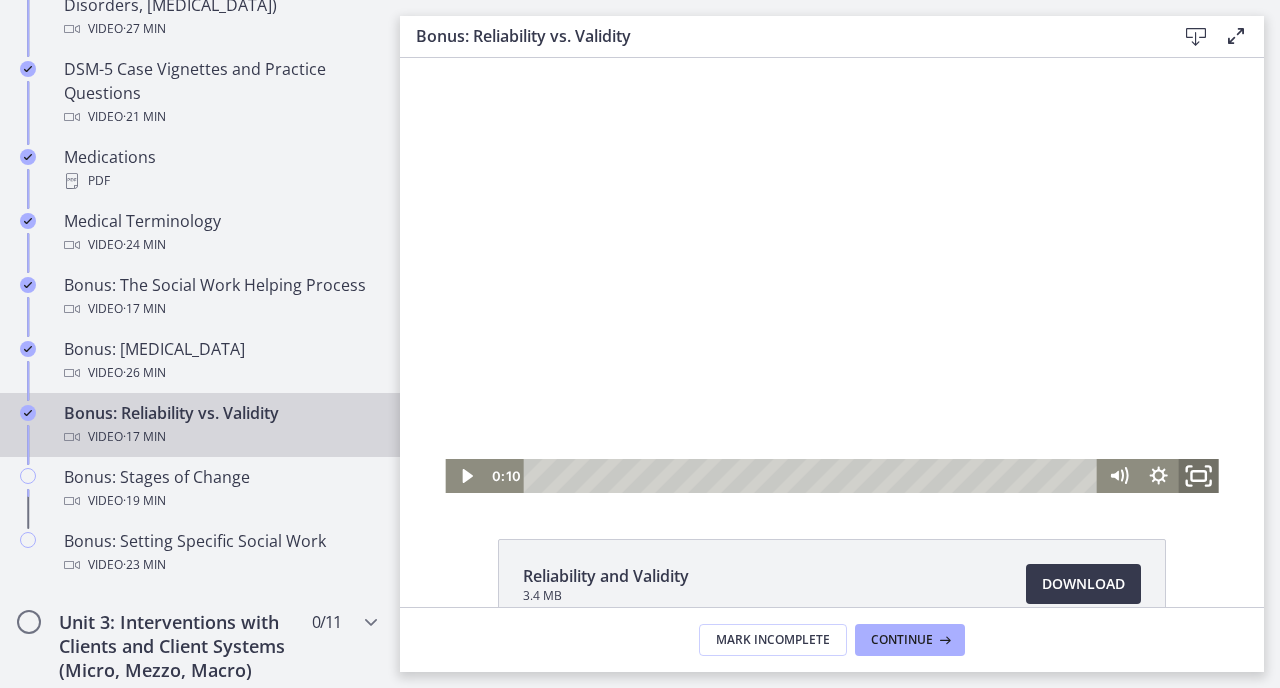 click 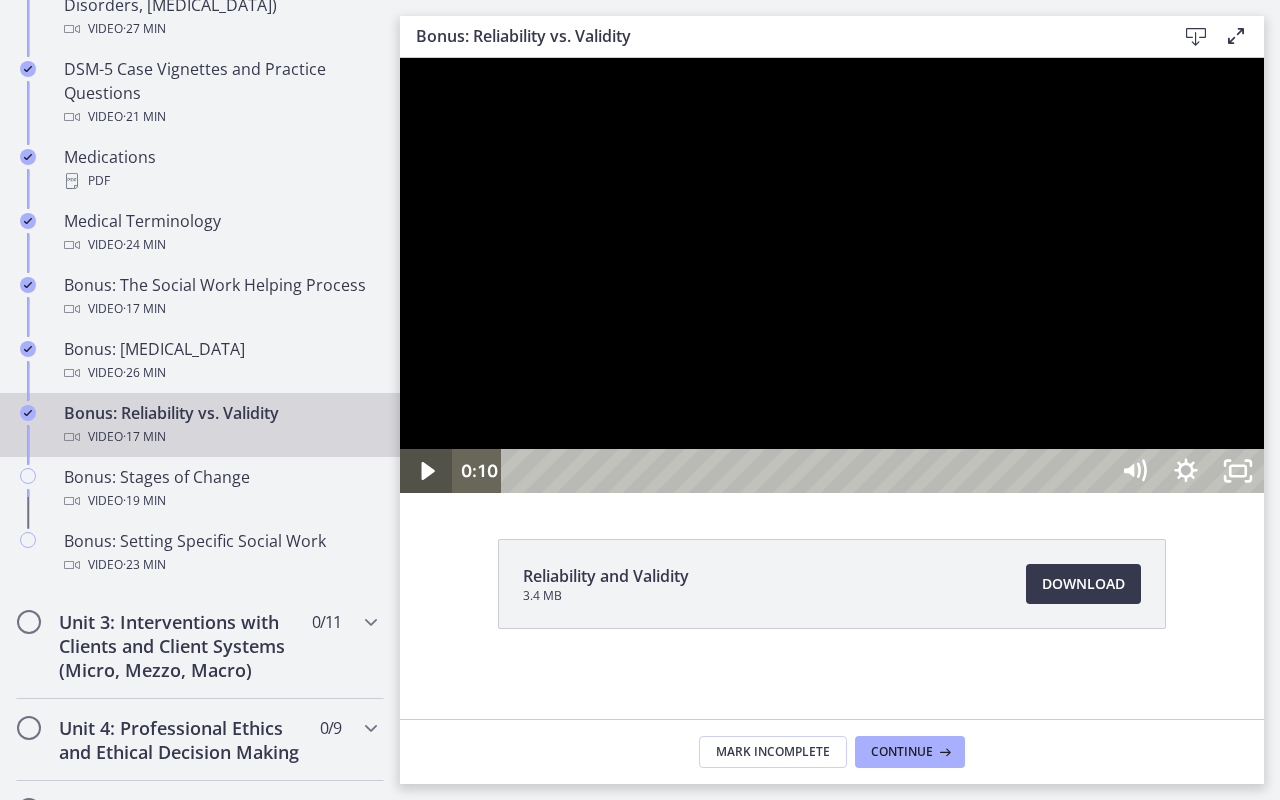 click 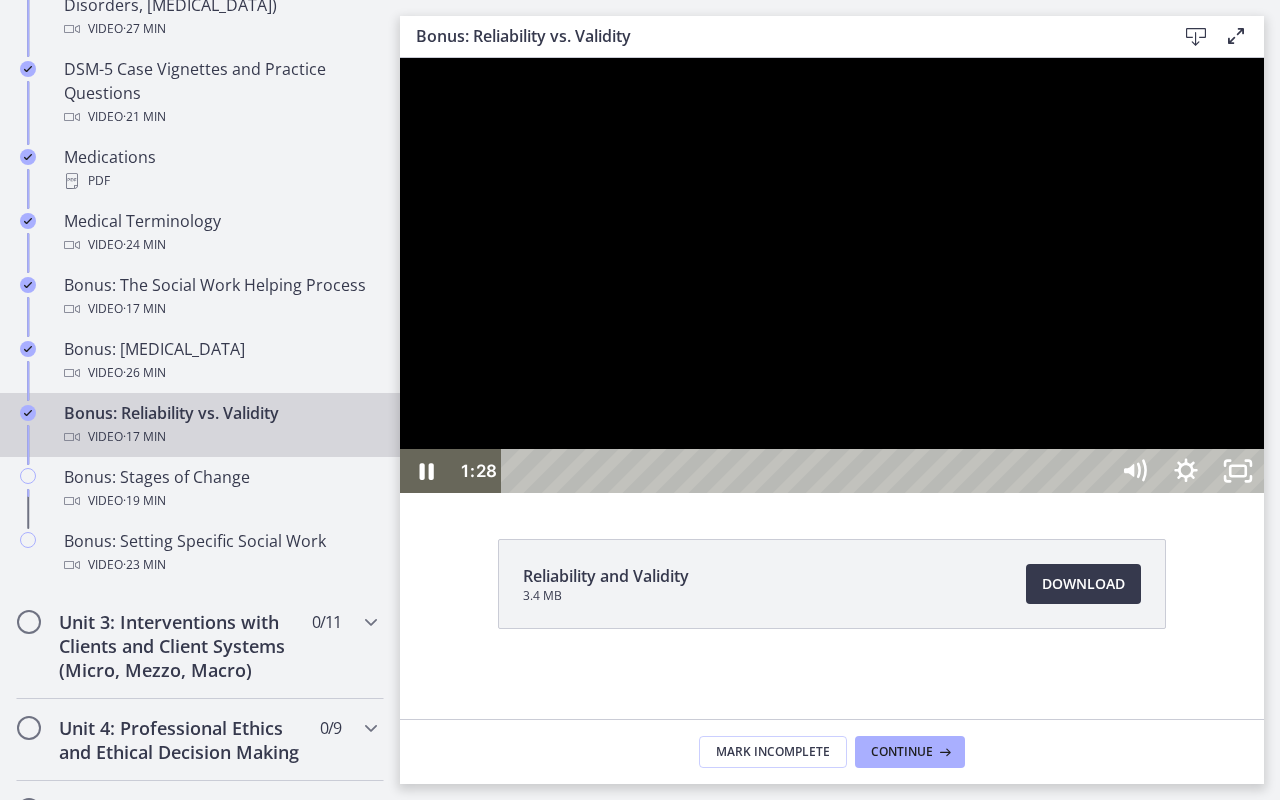 click at bounding box center [832, 275] 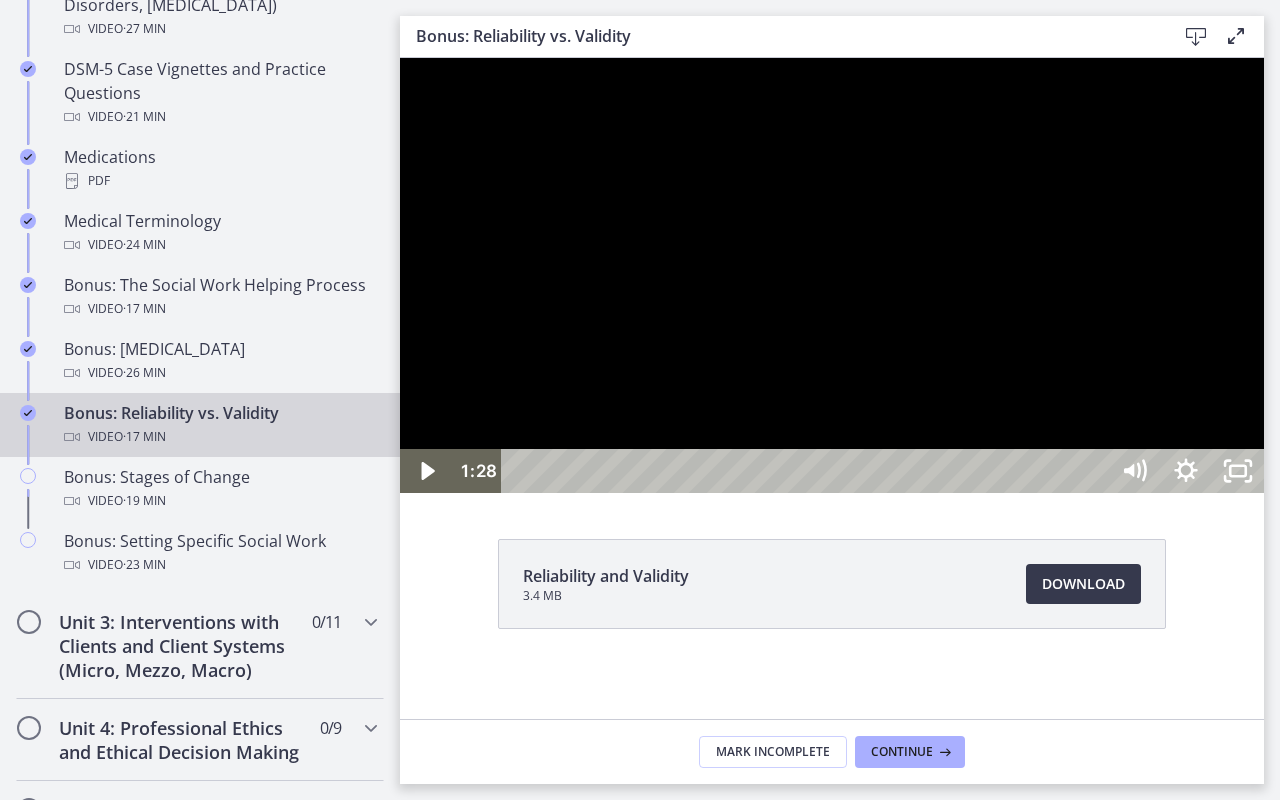 click at bounding box center (832, 275) 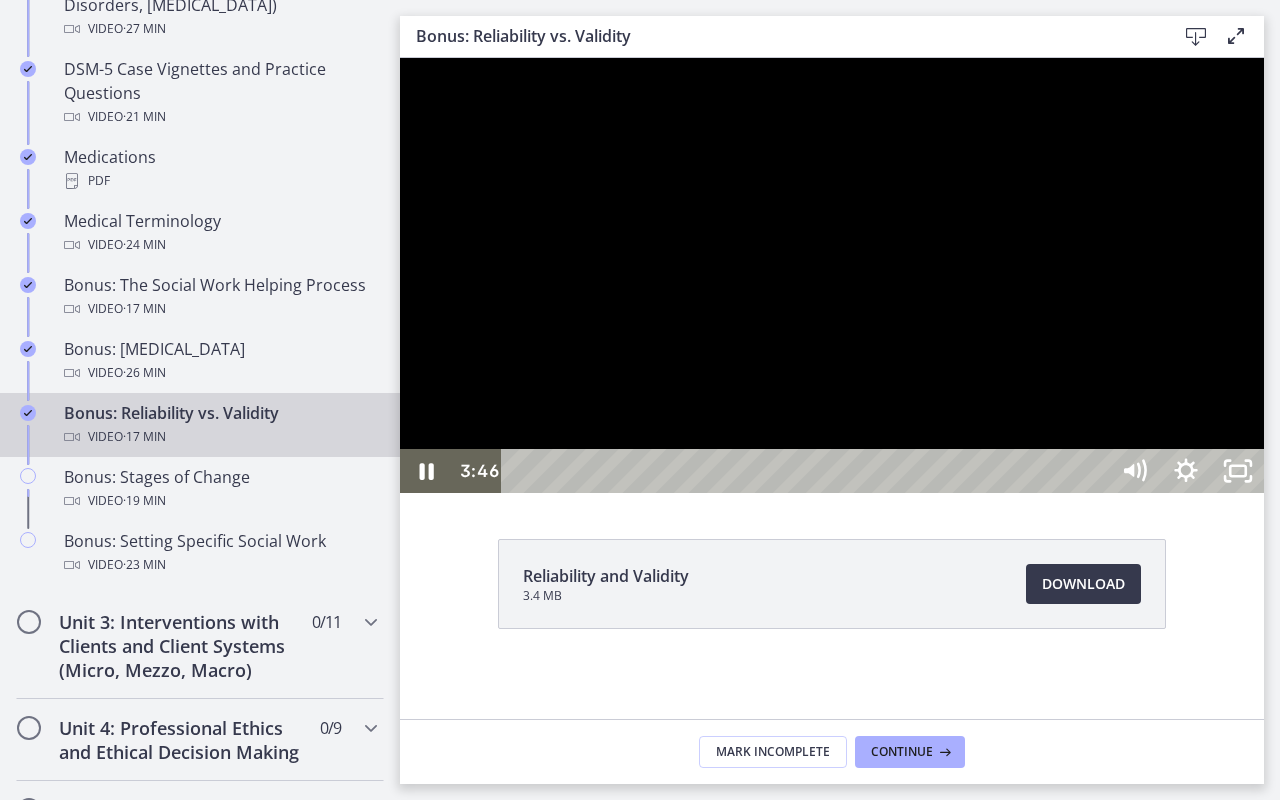 click at bounding box center [832, 275] 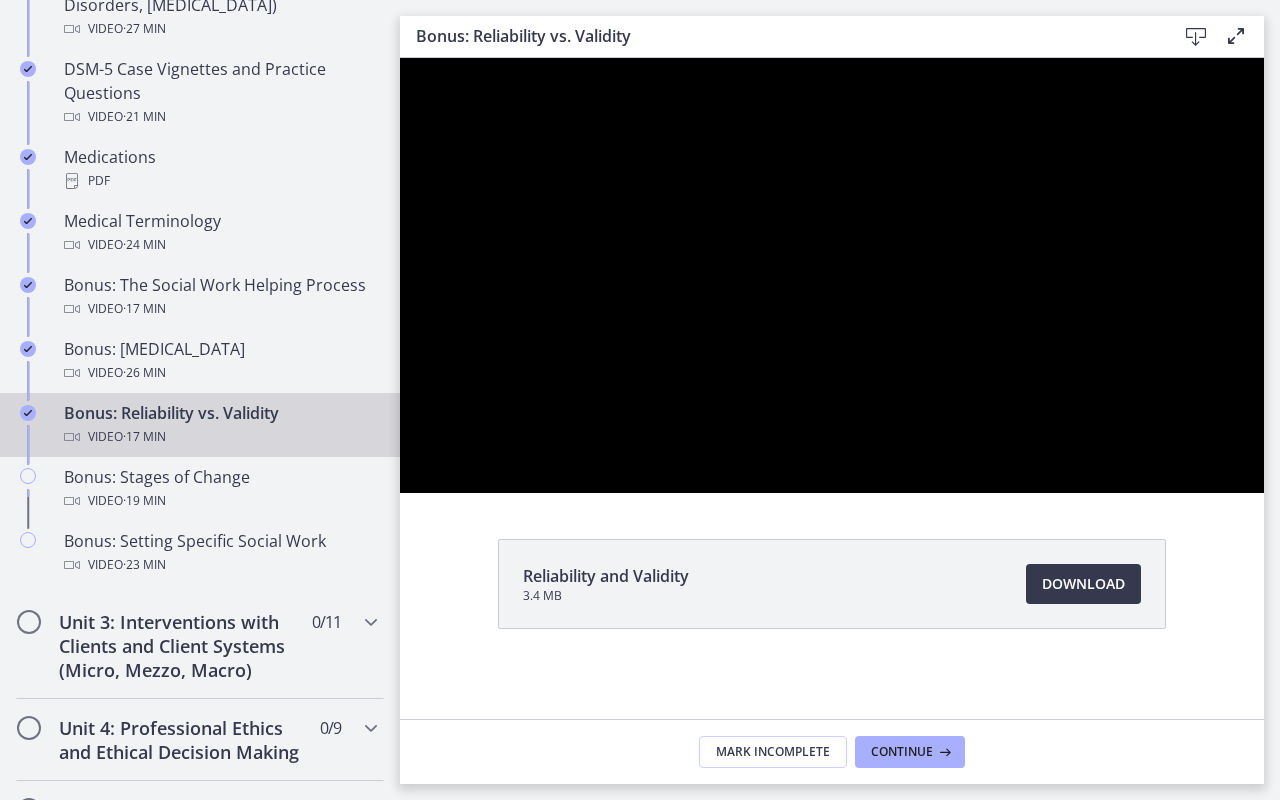 click at bounding box center (832, 275) 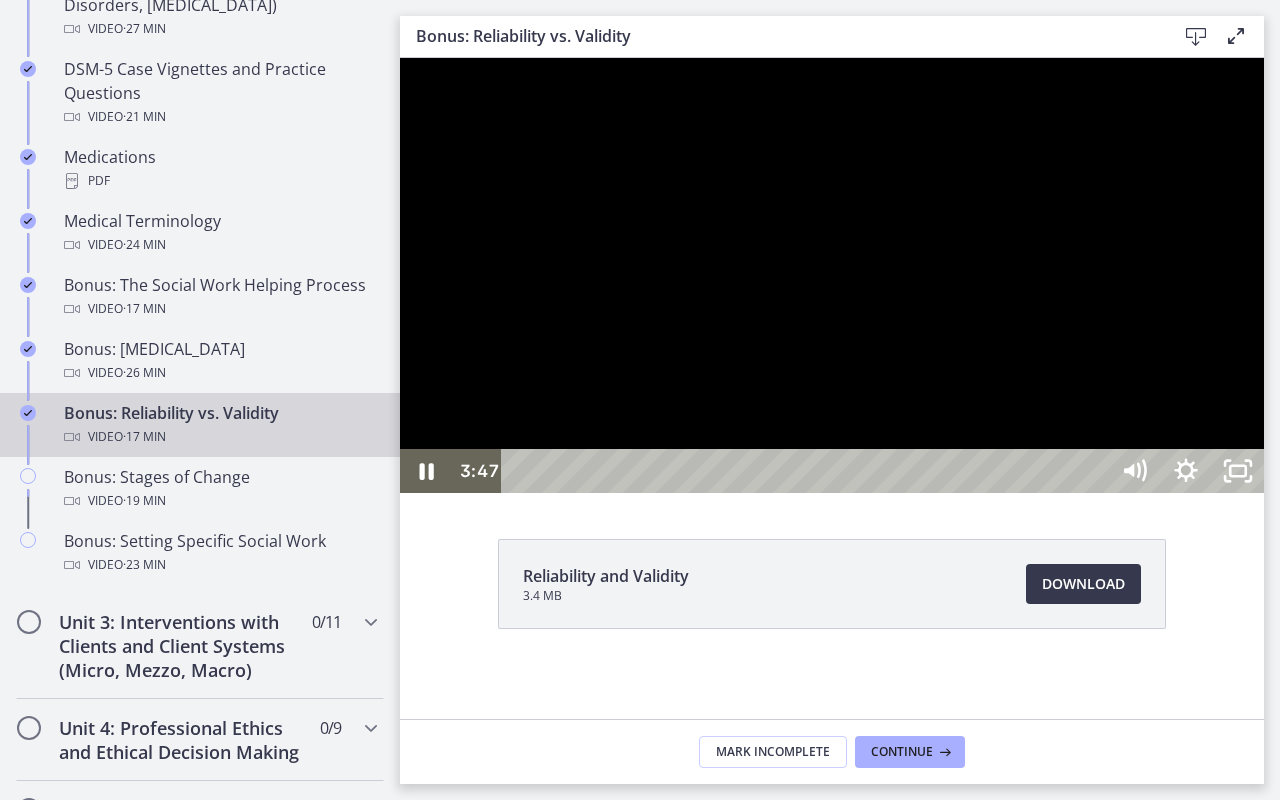 click at bounding box center (832, 275) 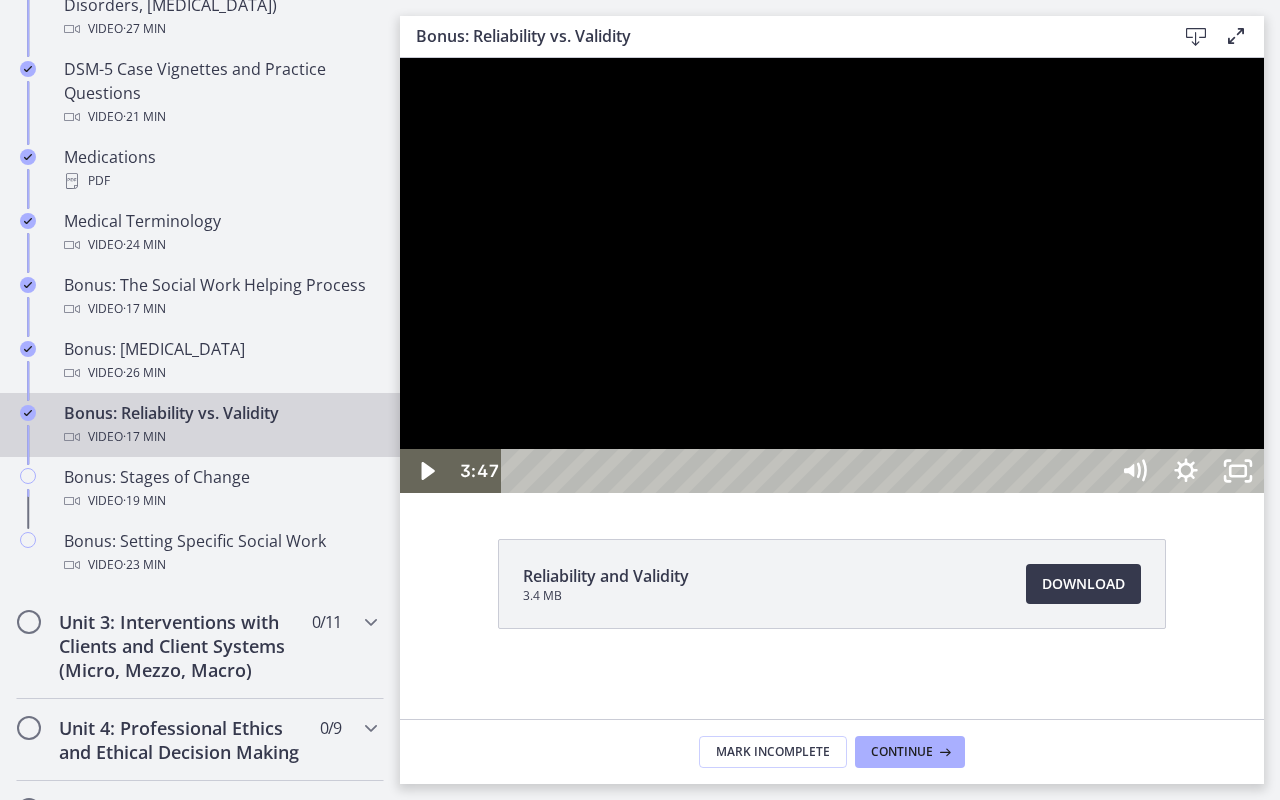 click at bounding box center (832, 275) 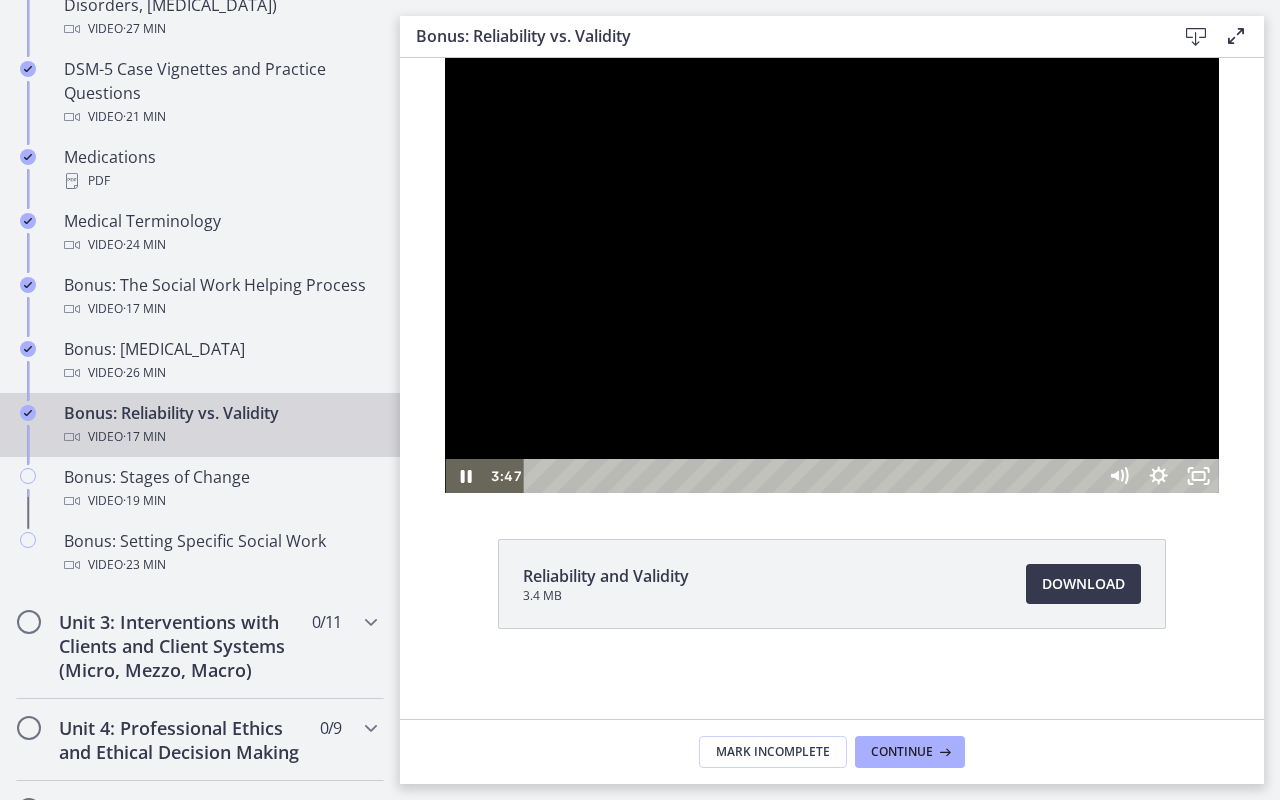 click on "Reliability and Validity
3.4 MB
Download
Opens in a new window" at bounding box center [832, 632] 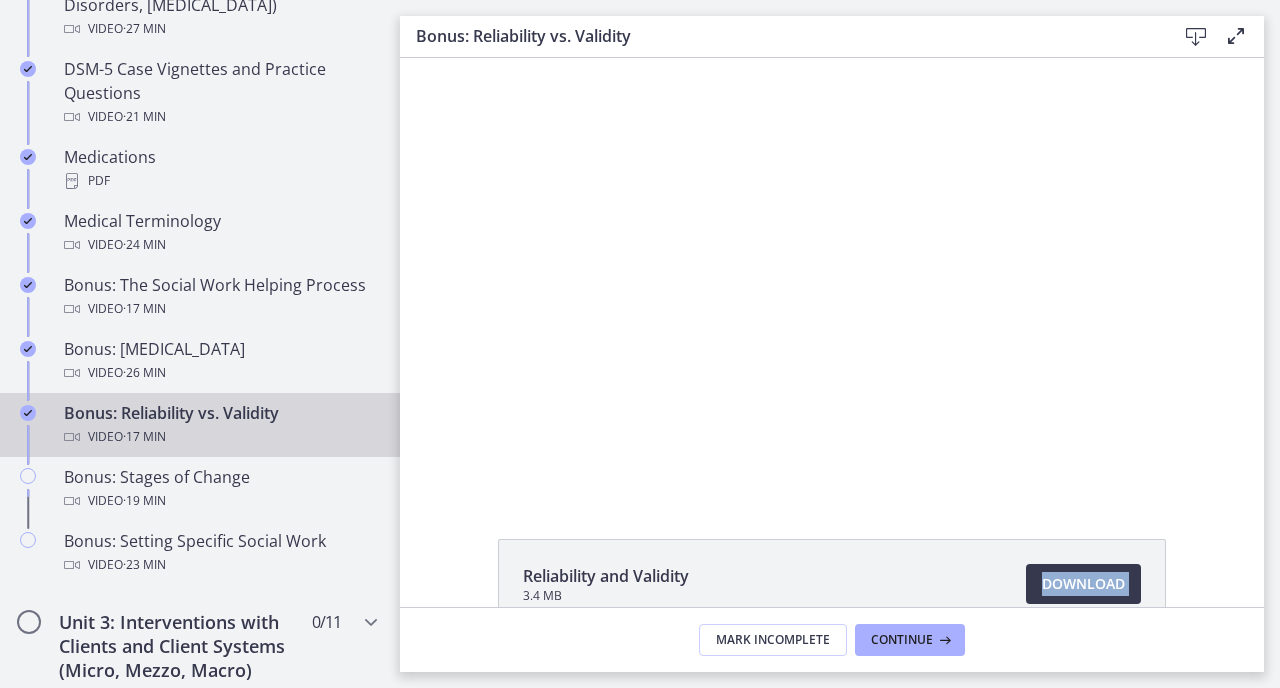 click on "Reliability and Validity
3.4 MB
Download
Opens in a new window" at bounding box center [832, 632] 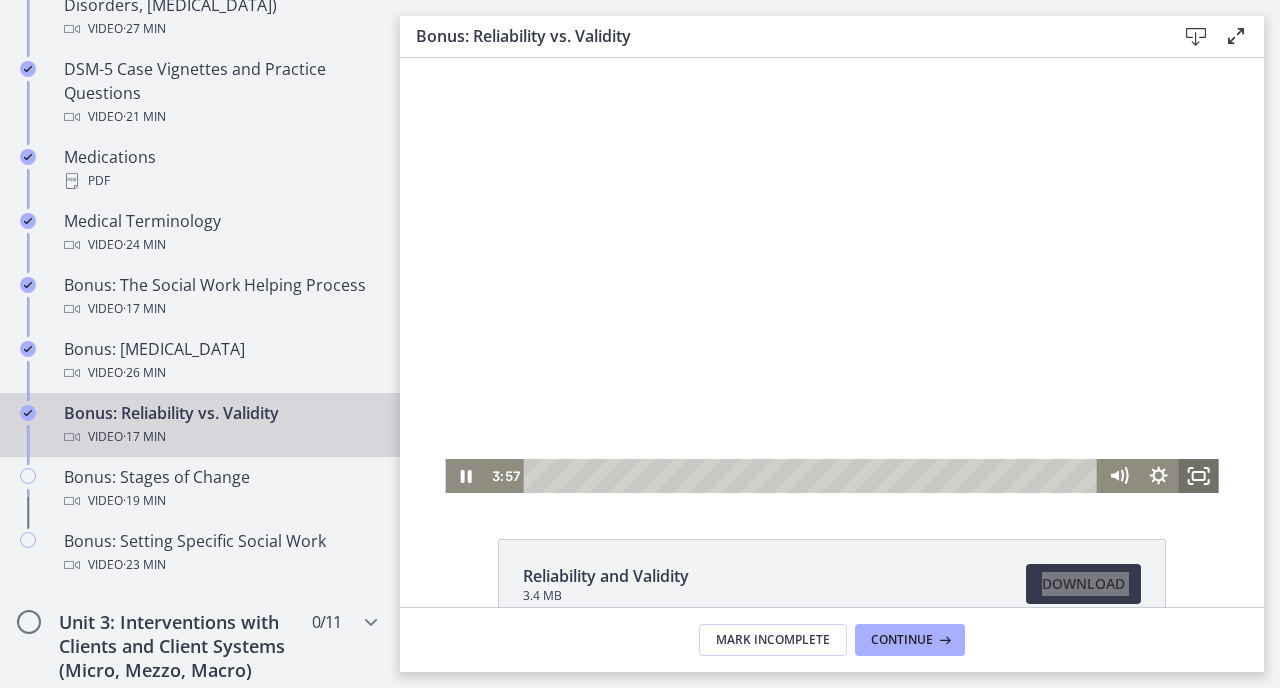 click 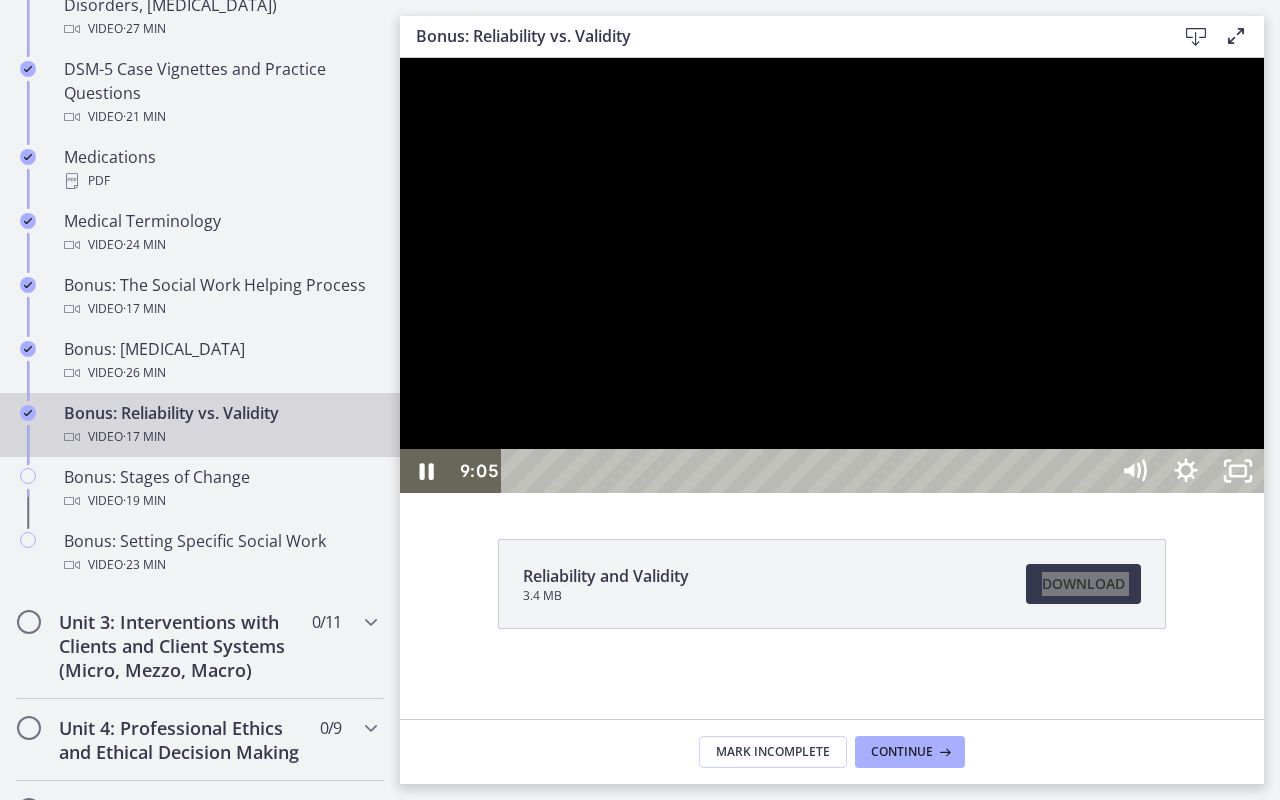 click at bounding box center (832, 275) 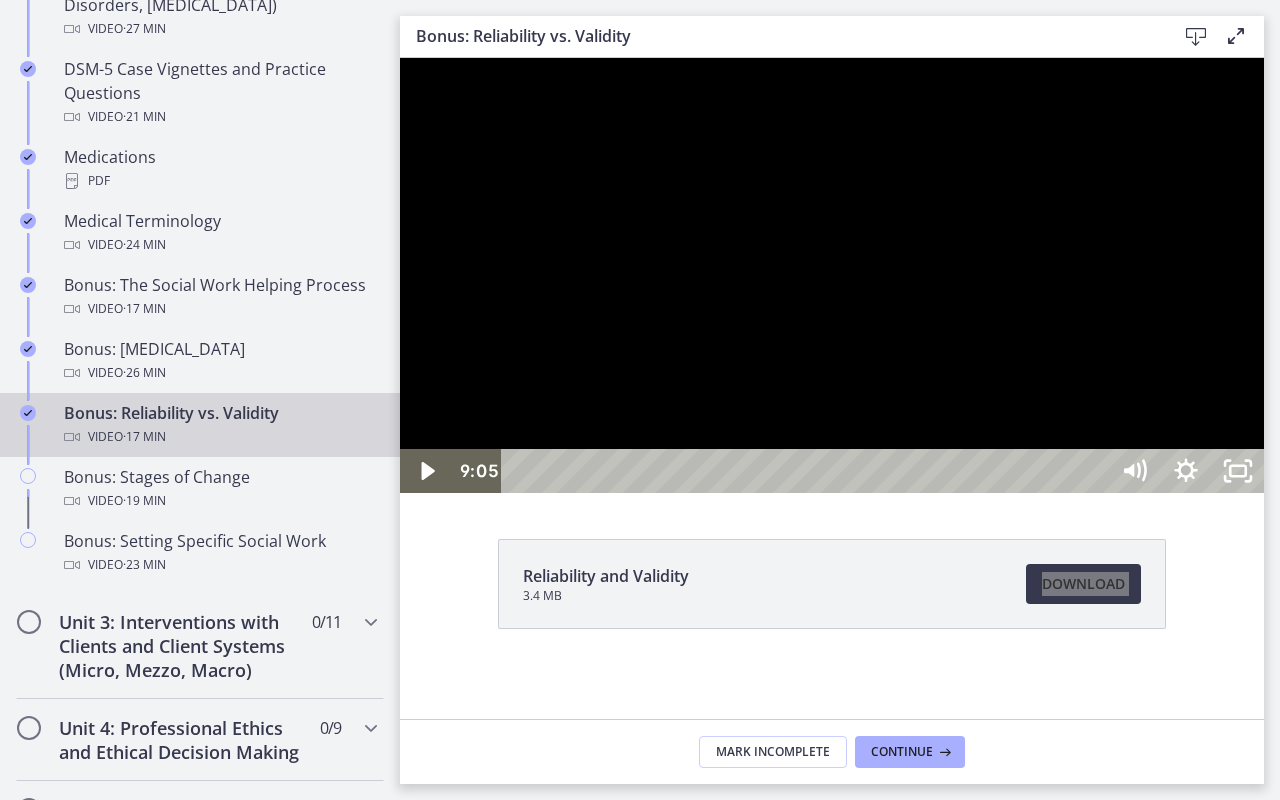 click at bounding box center [832, 275] 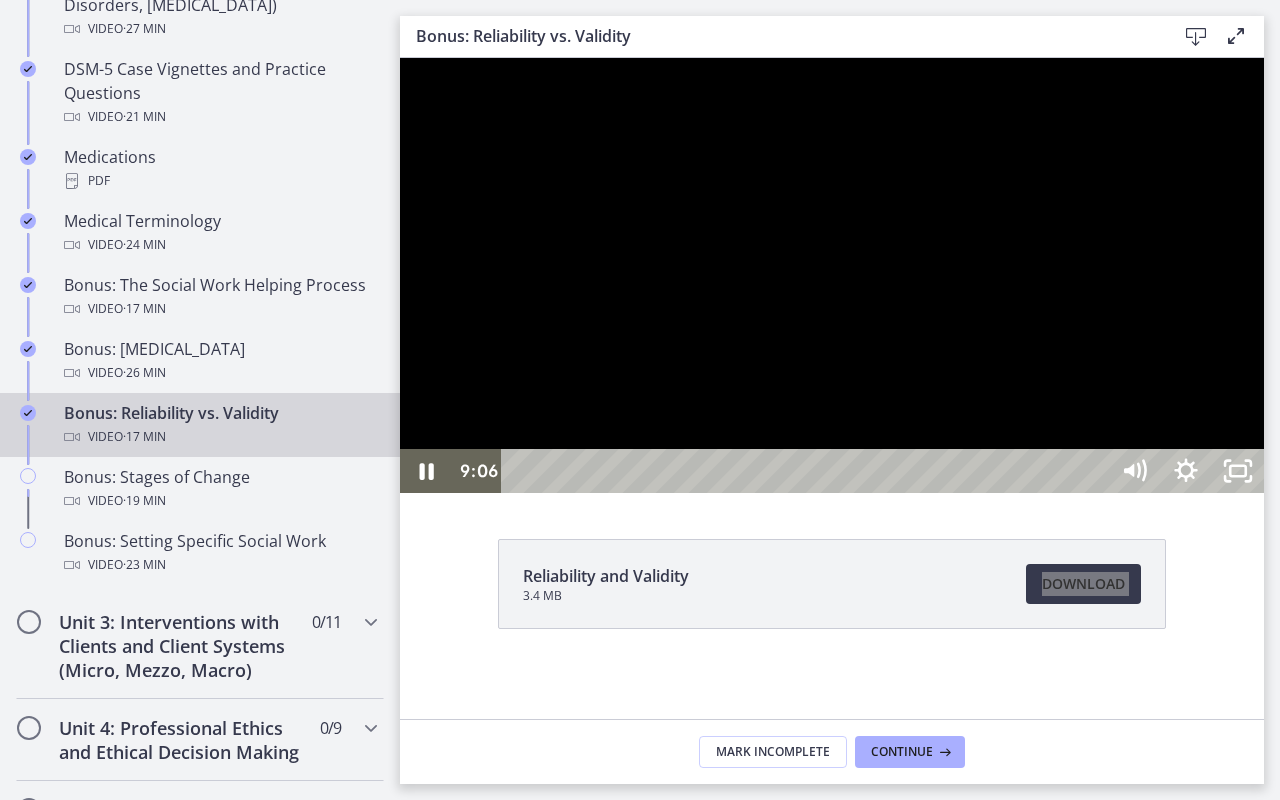click at bounding box center (832, 275) 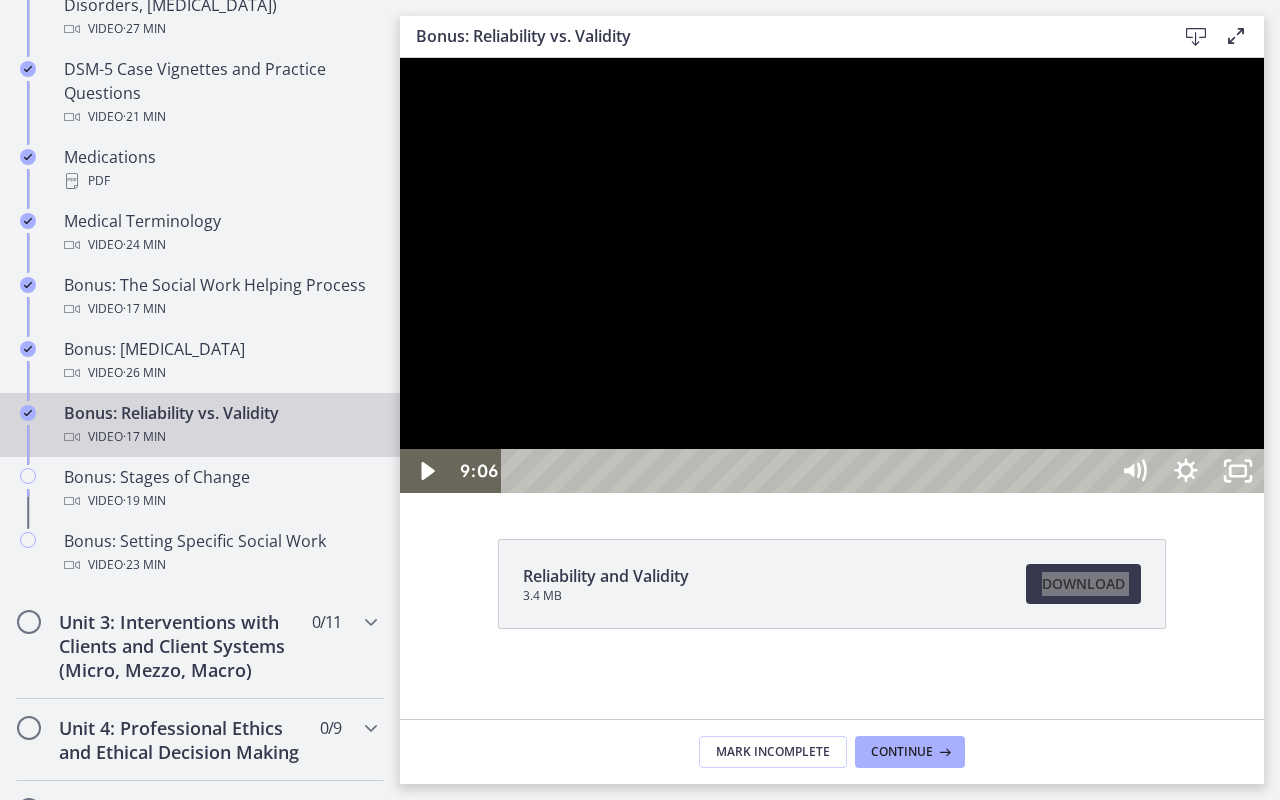 click at bounding box center (832, 275) 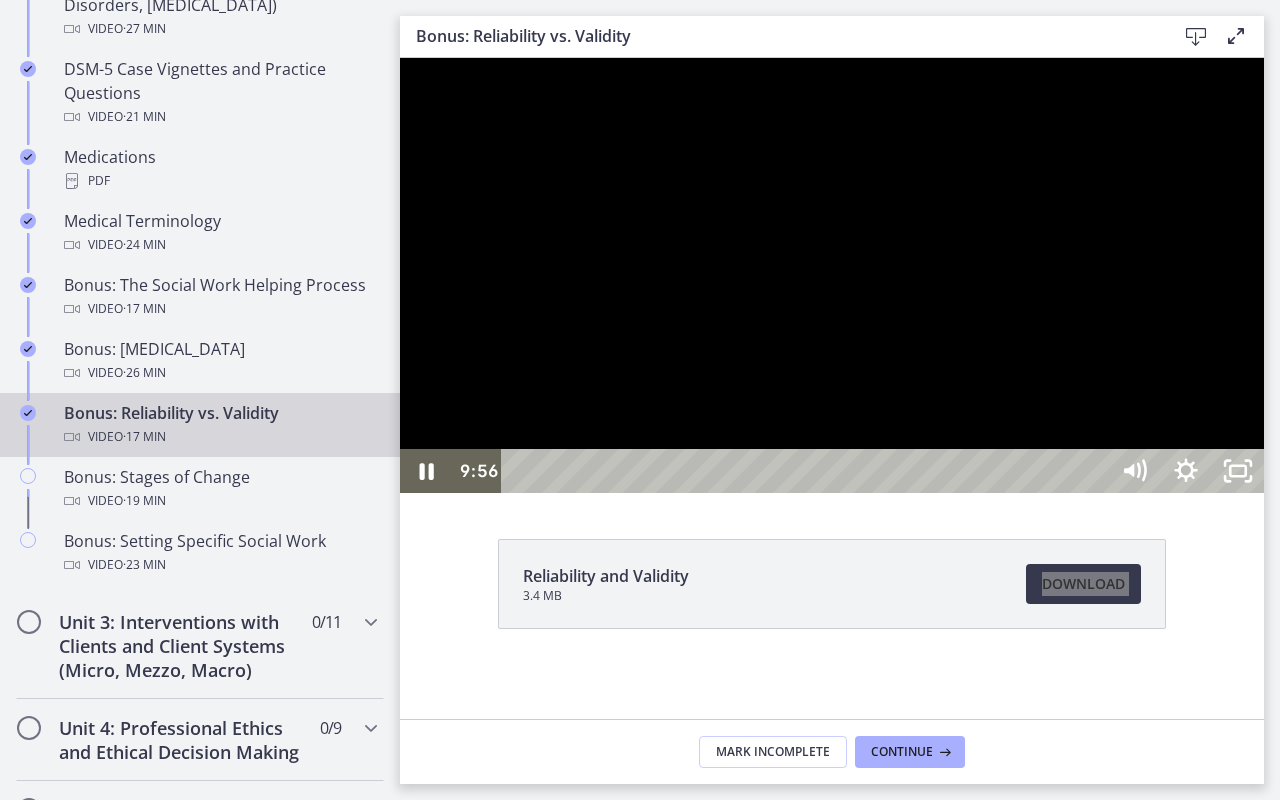 drag, startPoint x: 400, startPoint y: 490, endPoint x: 424, endPoint y: 499, distance: 25.632011 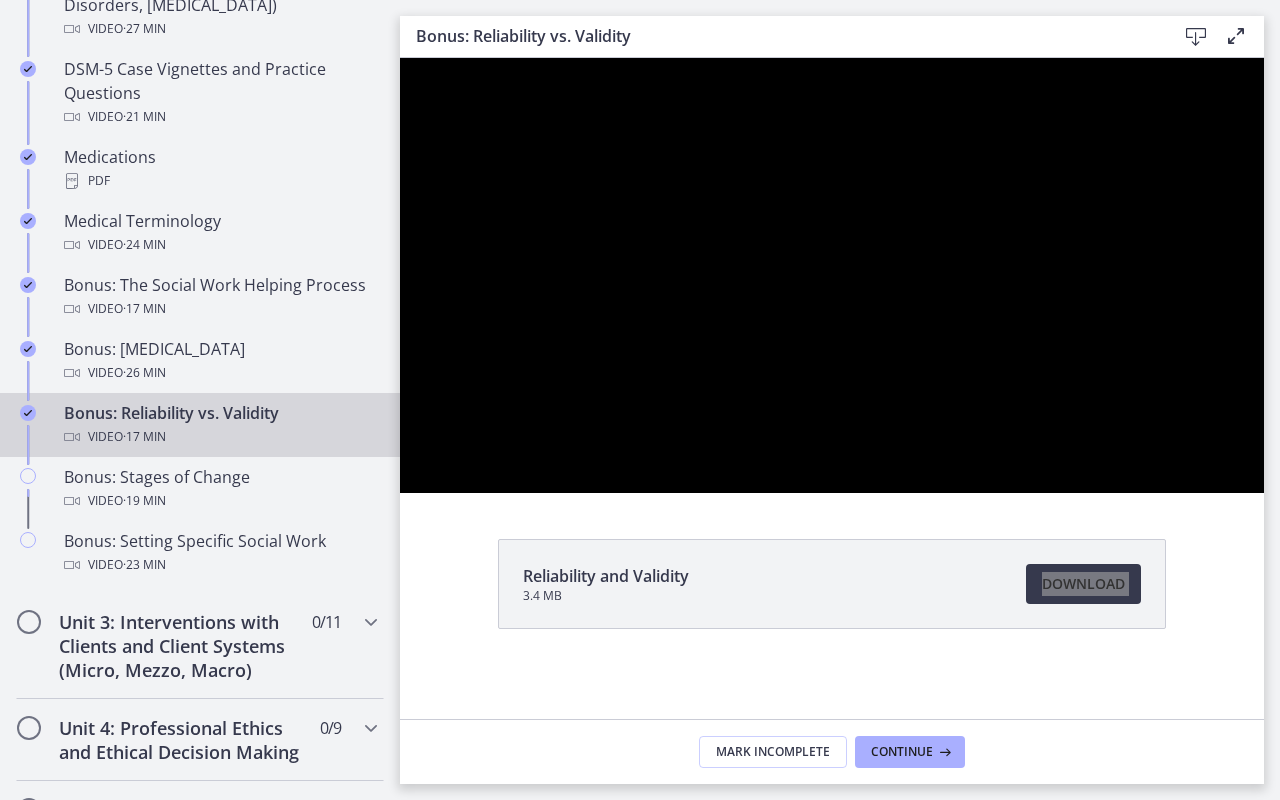 click at bounding box center [832, 275] 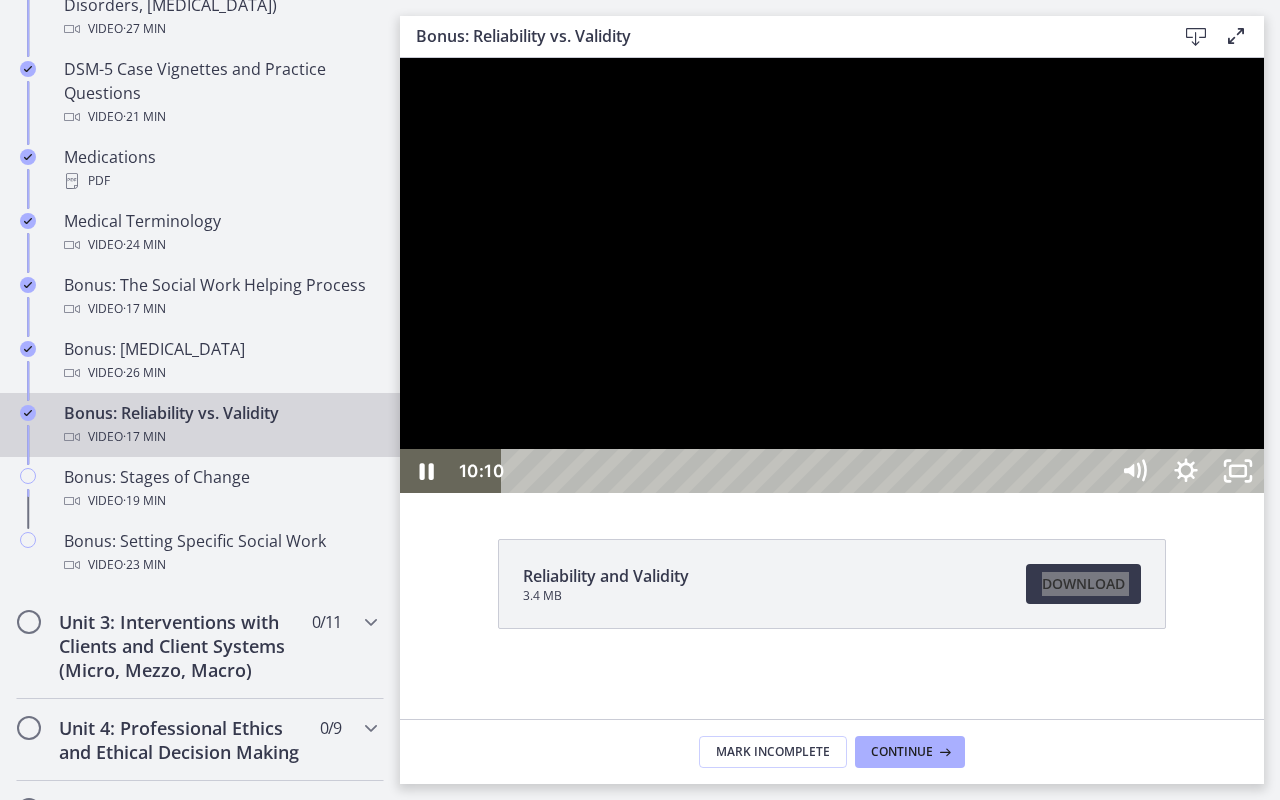 click at bounding box center (832, 275) 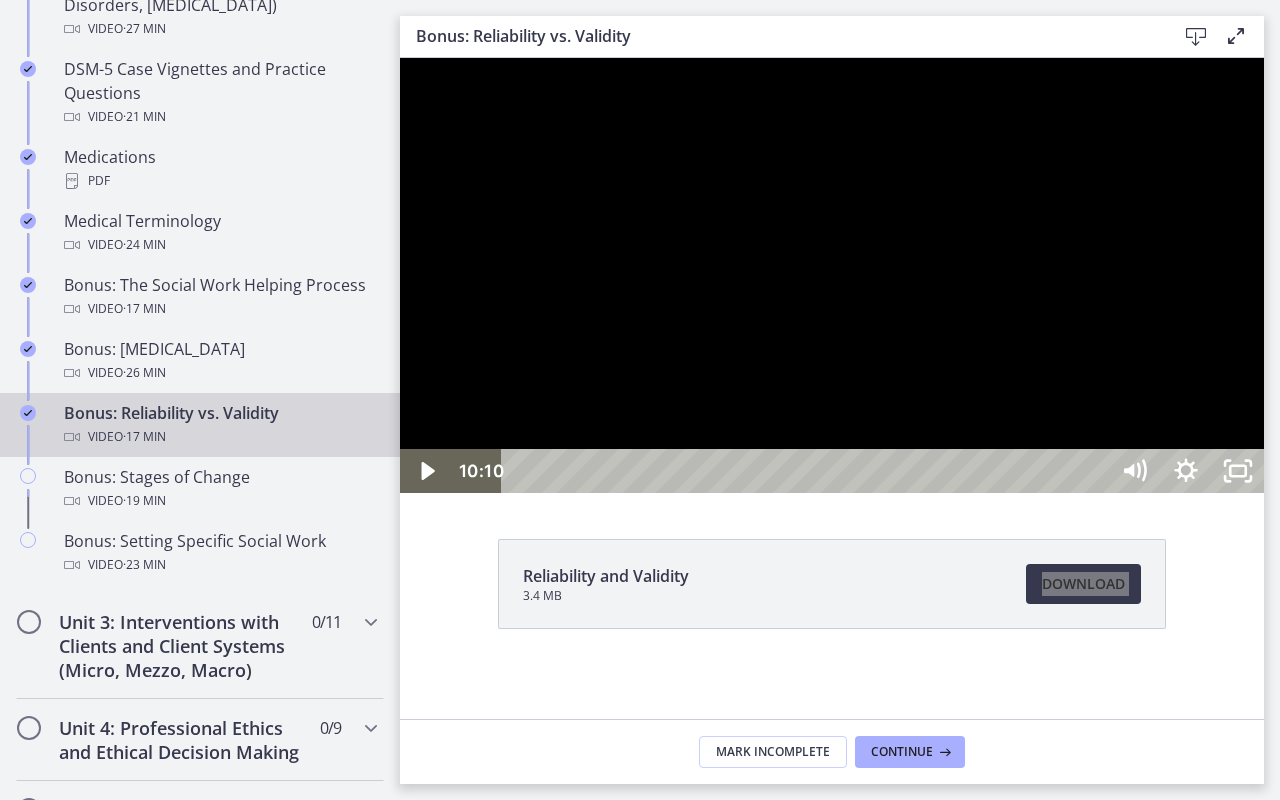 click at bounding box center [832, 275] 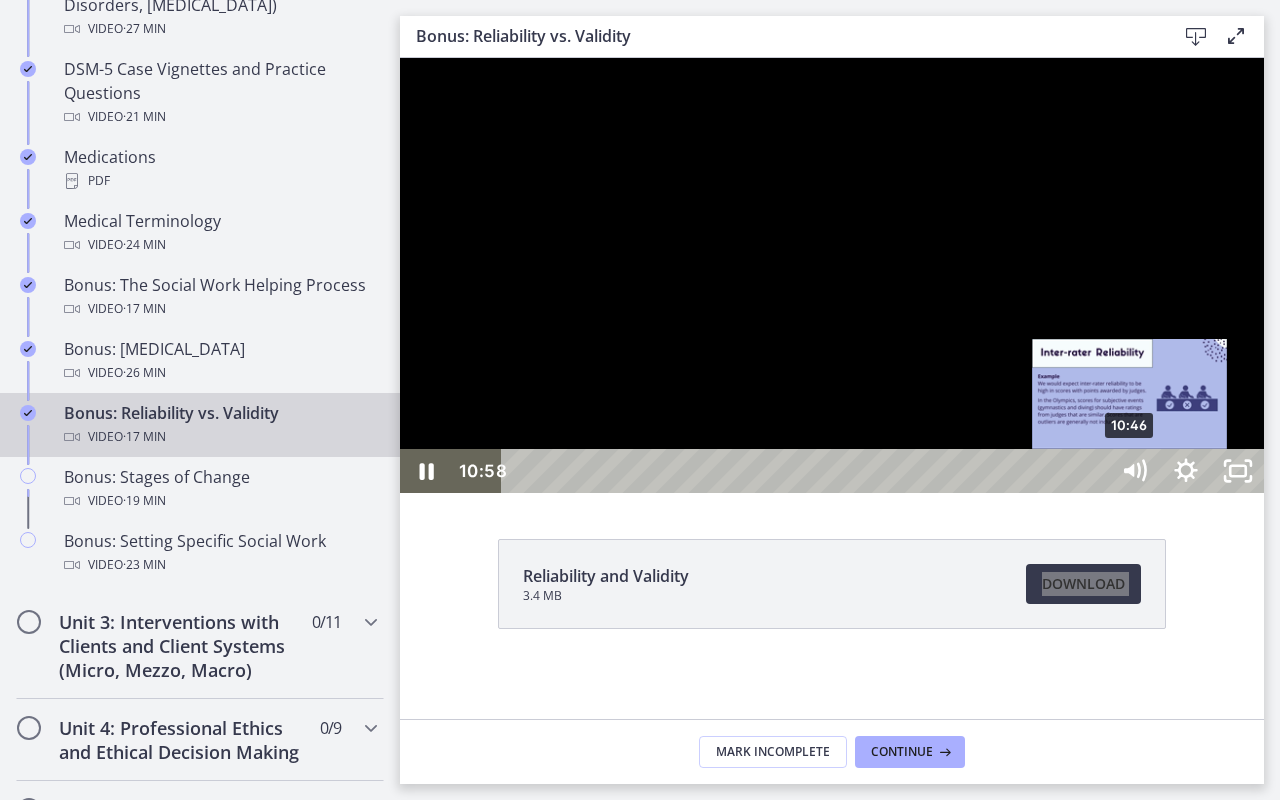 click on "10:46" at bounding box center (807, 471) 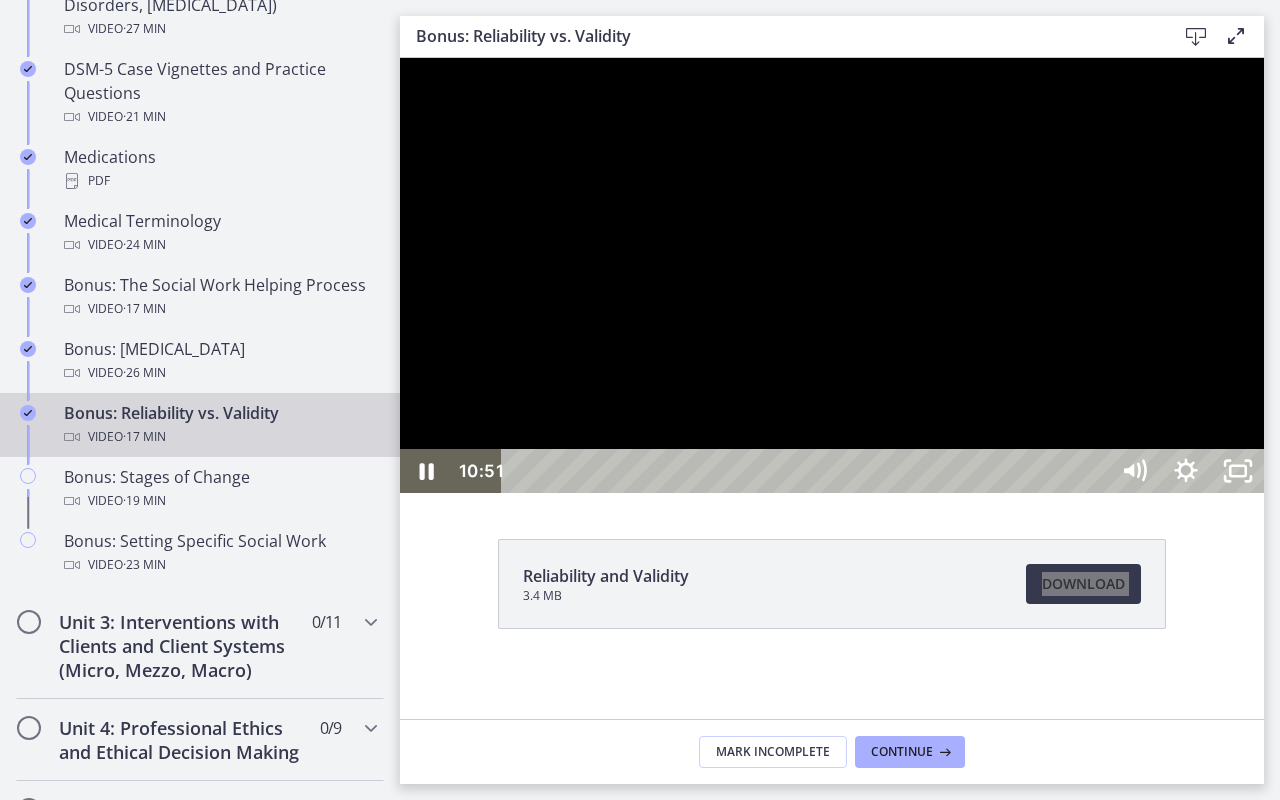 click at bounding box center [832, 275] 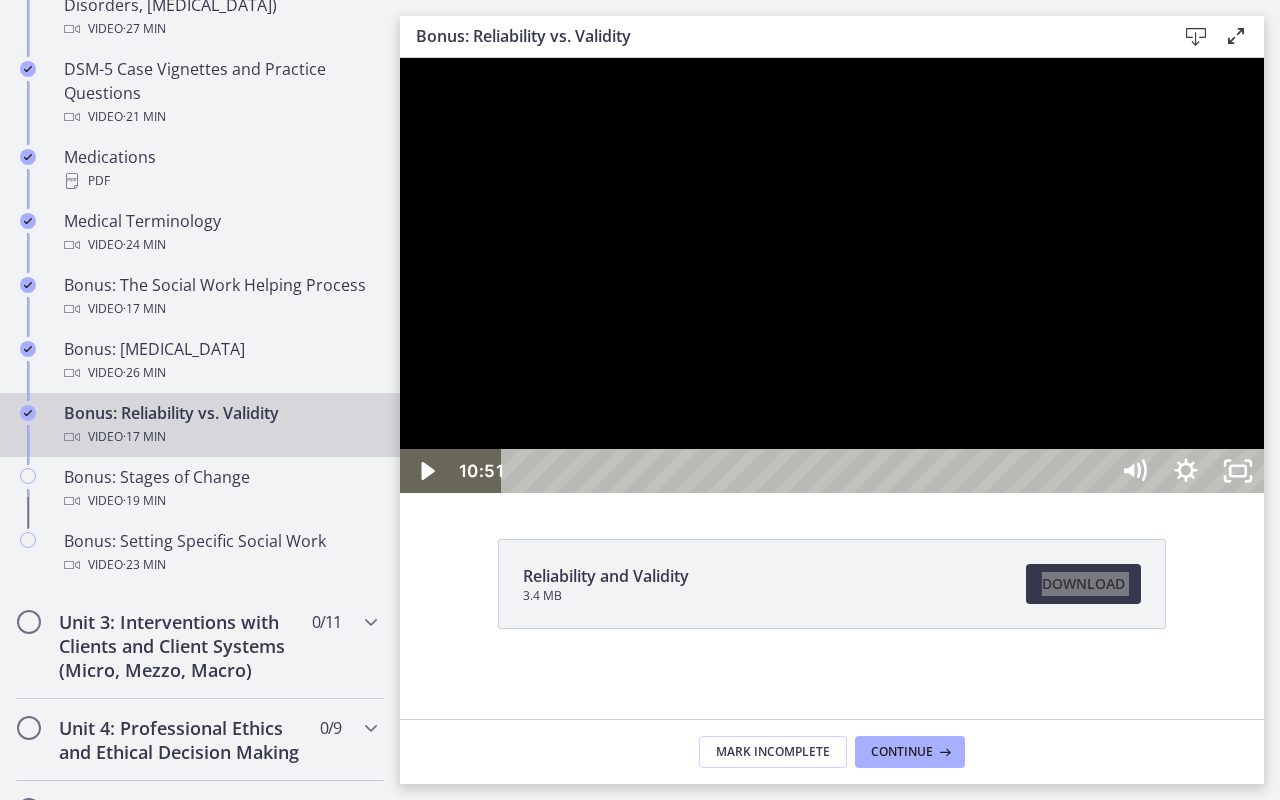 drag, startPoint x: 1276, startPoint y: 591, endPoint x: 1276, endPoint y: 460, distance: 131 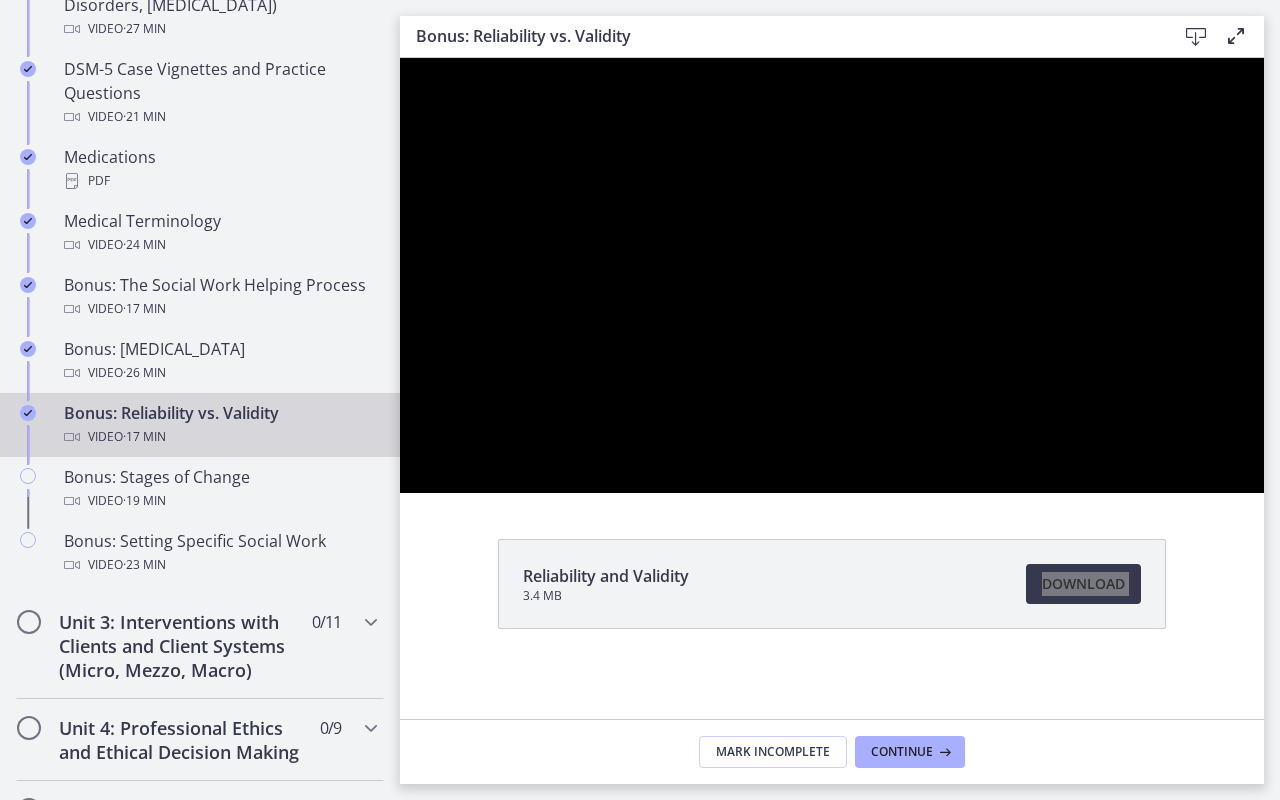 click at bounding box center (832, 275) 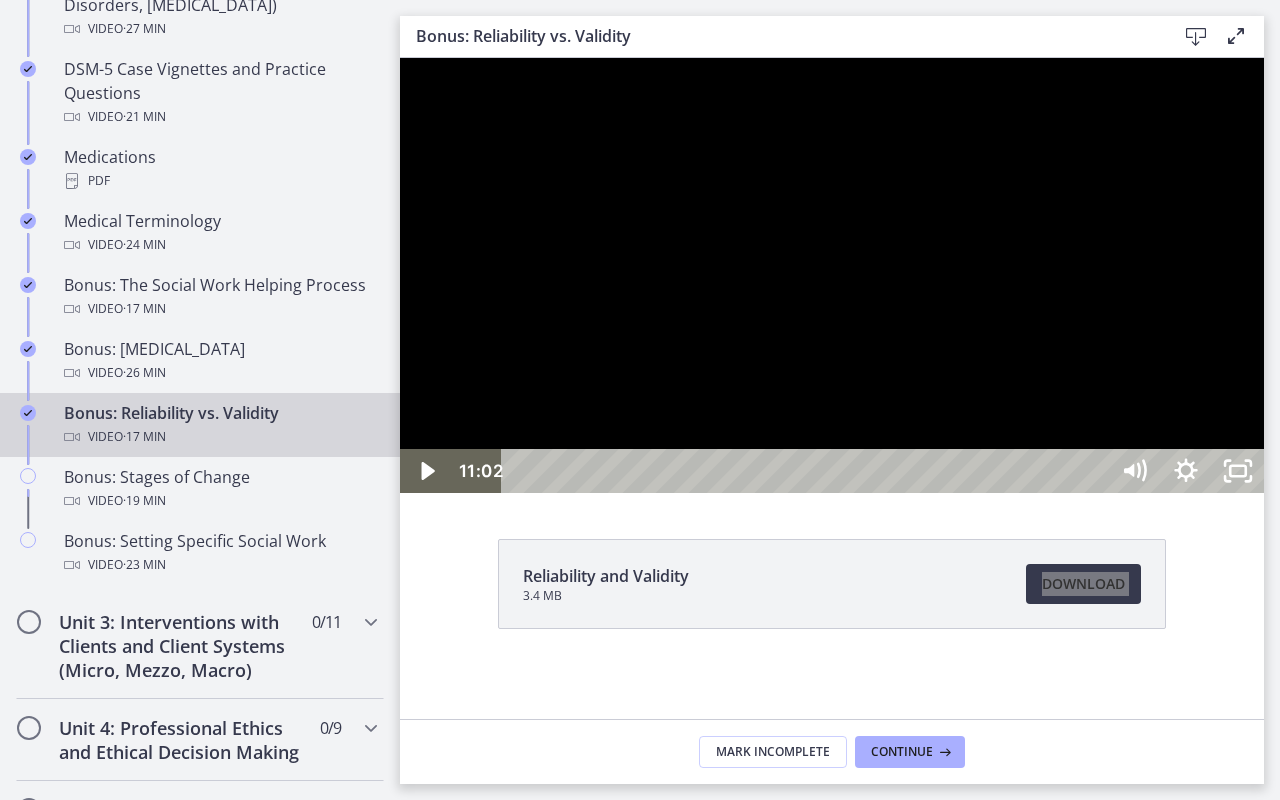 click at bounding box center (832, 275) 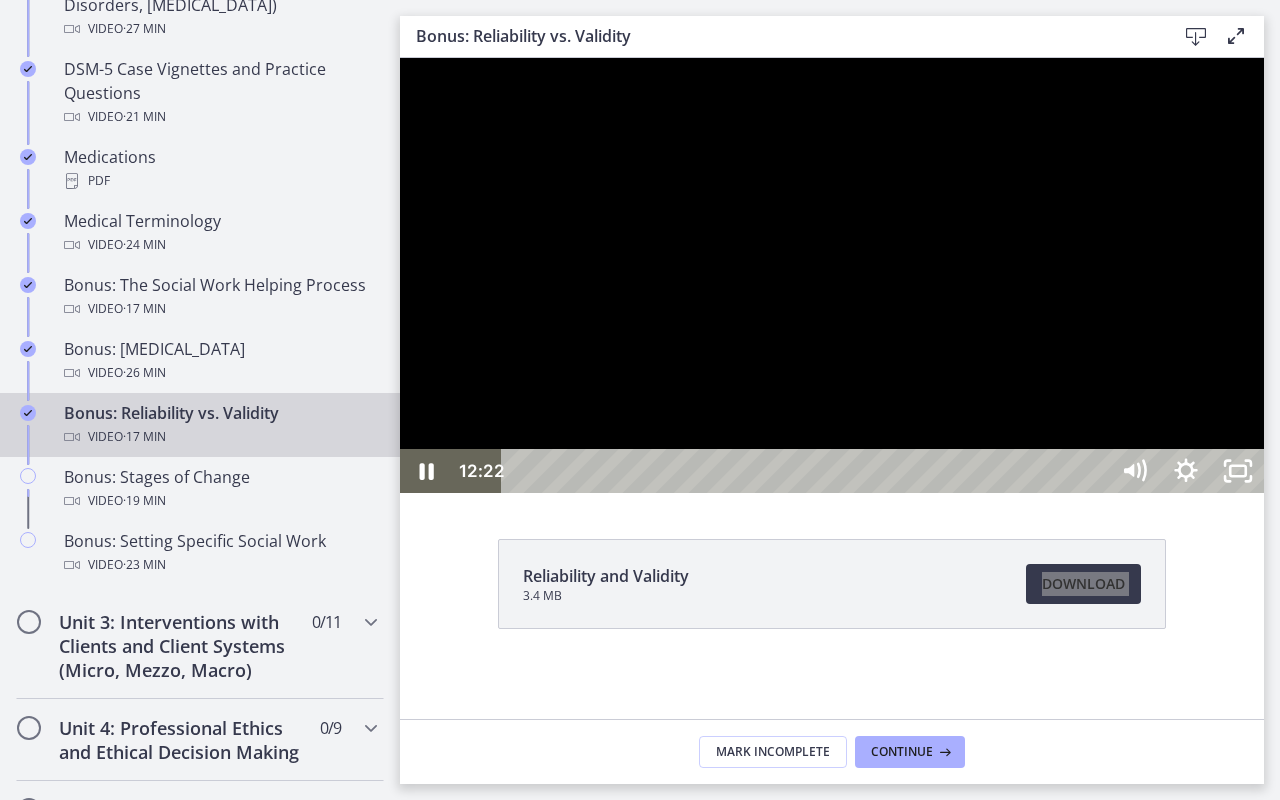 click at bounding box center [832, 275] 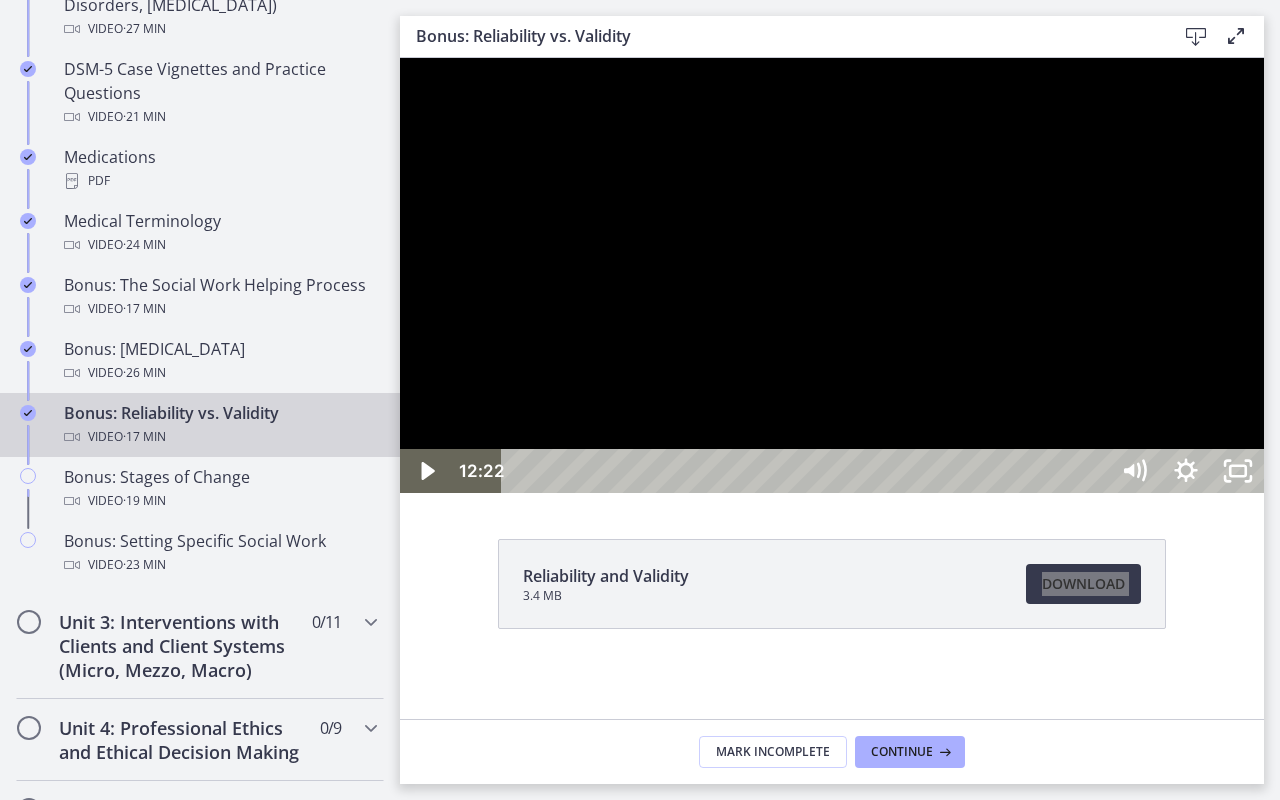 click at bounding box center [832, 275] 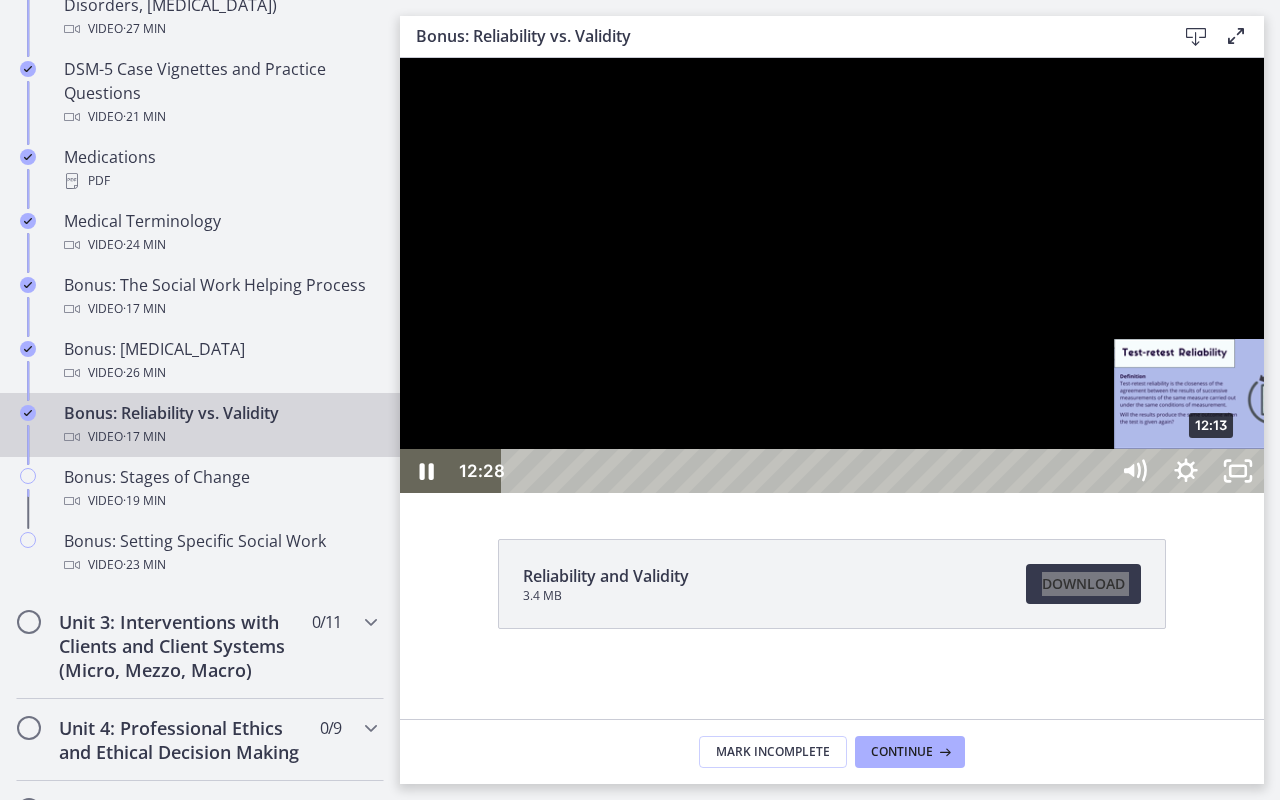 click on "12:13" at bounding box center (807, 471) 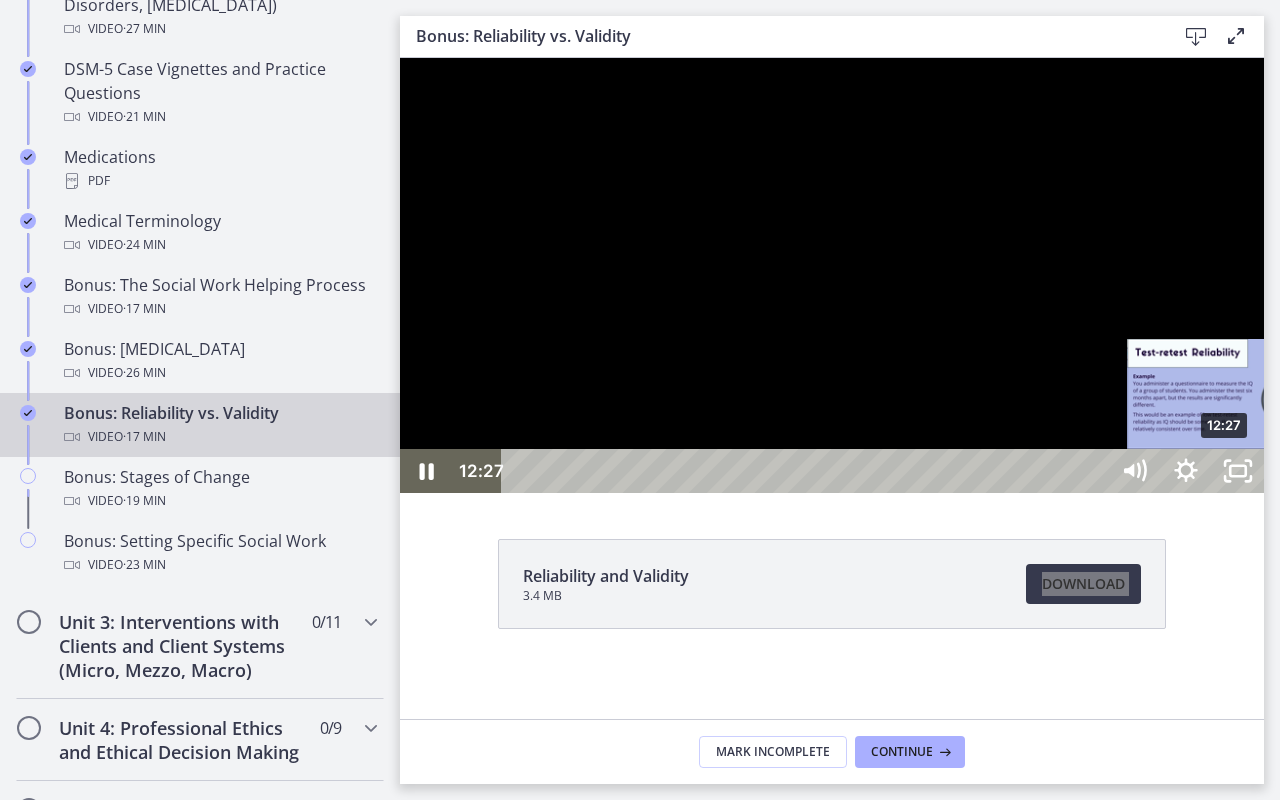 click on "12:27" at bounding box center [807, 471] 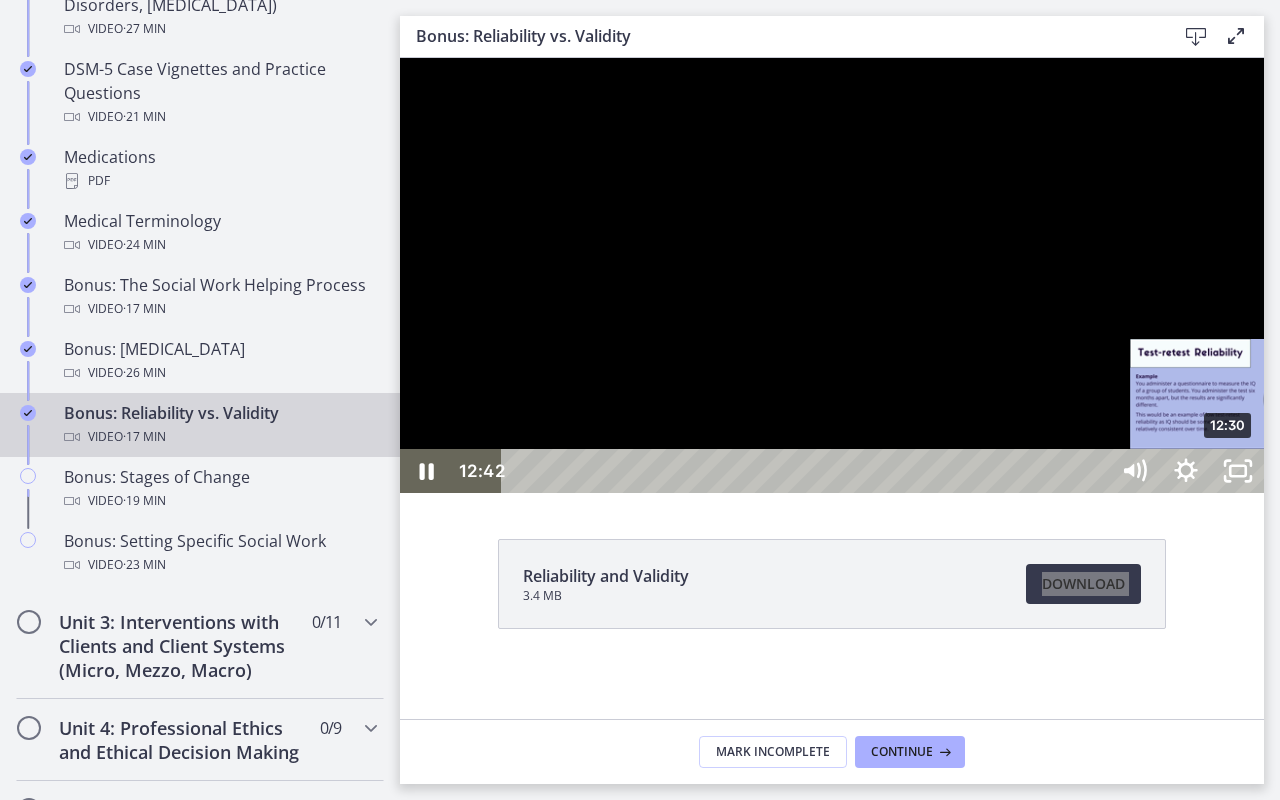 click on "12:30" at bounding box center [807, 471] 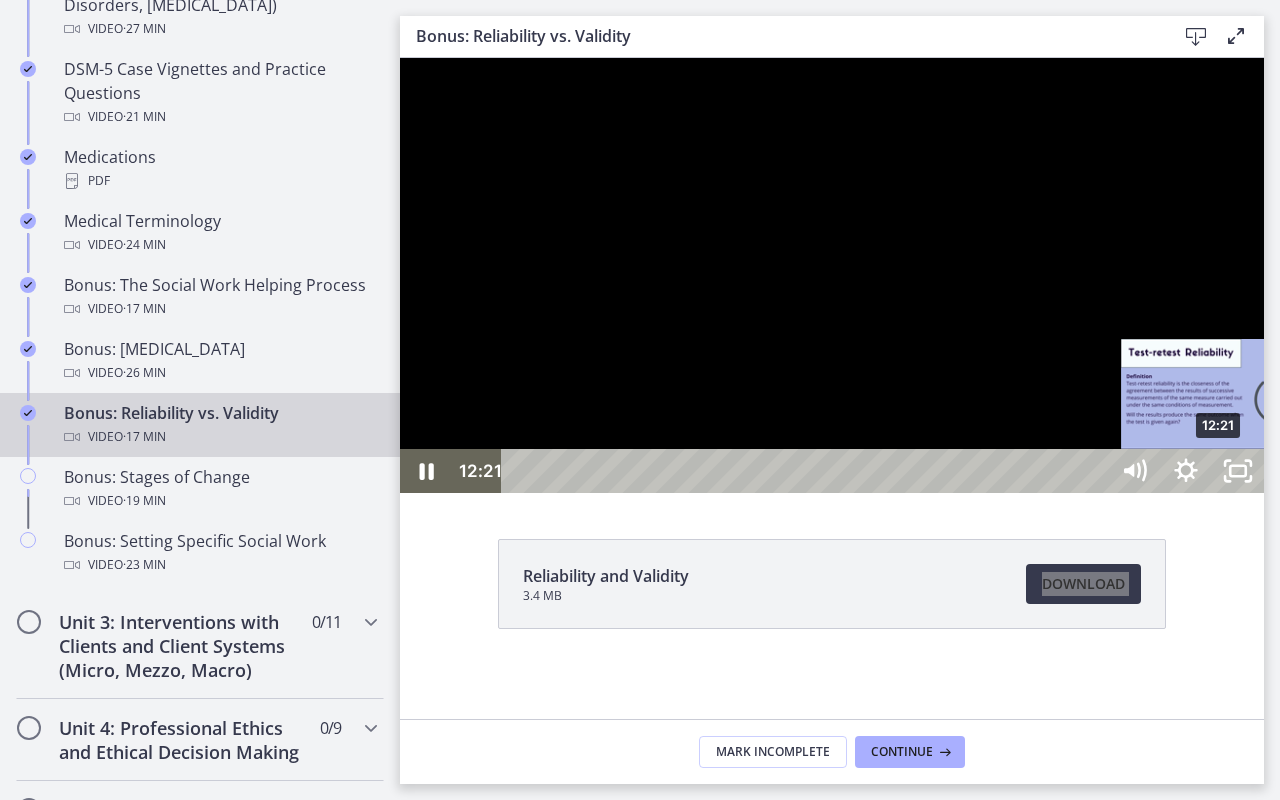 click on "12:21" at bounding box center [807, 471] 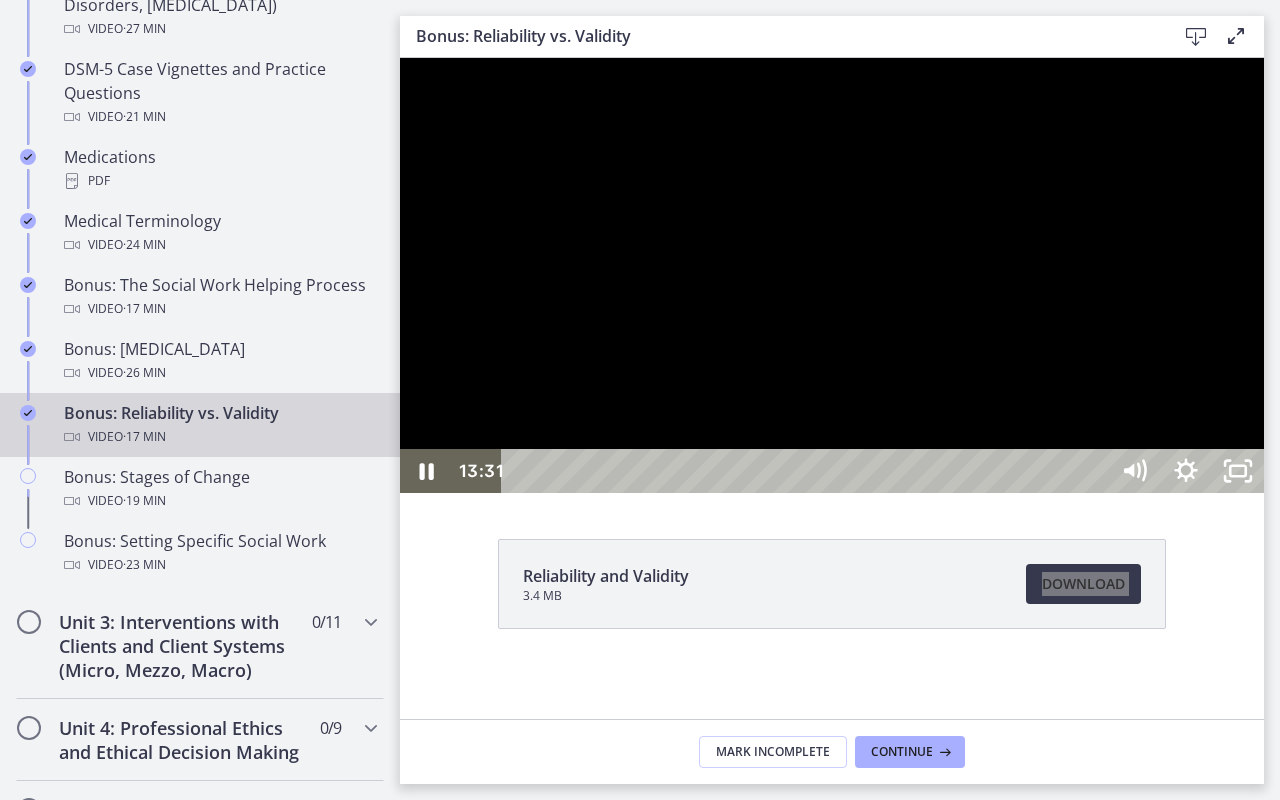 click at bounding box center (832, 275) 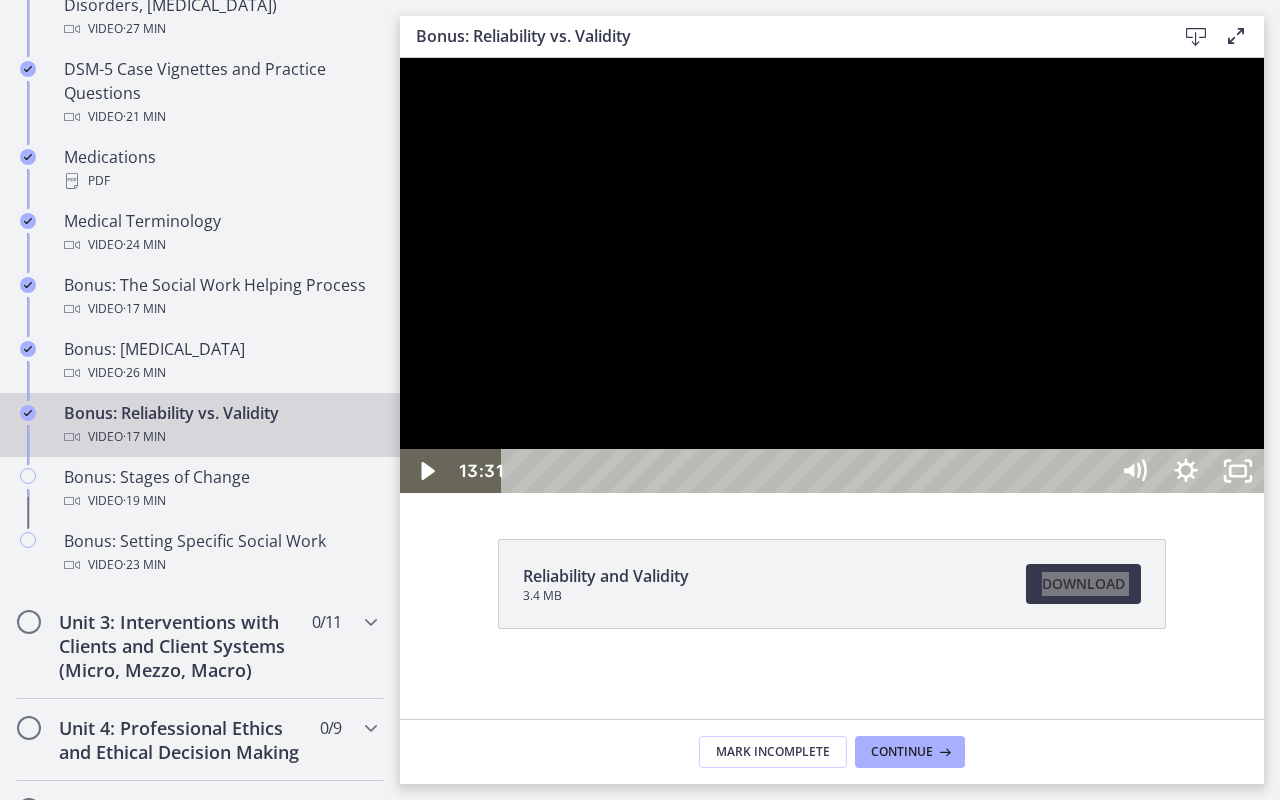 click at bounding box center (832, 275) 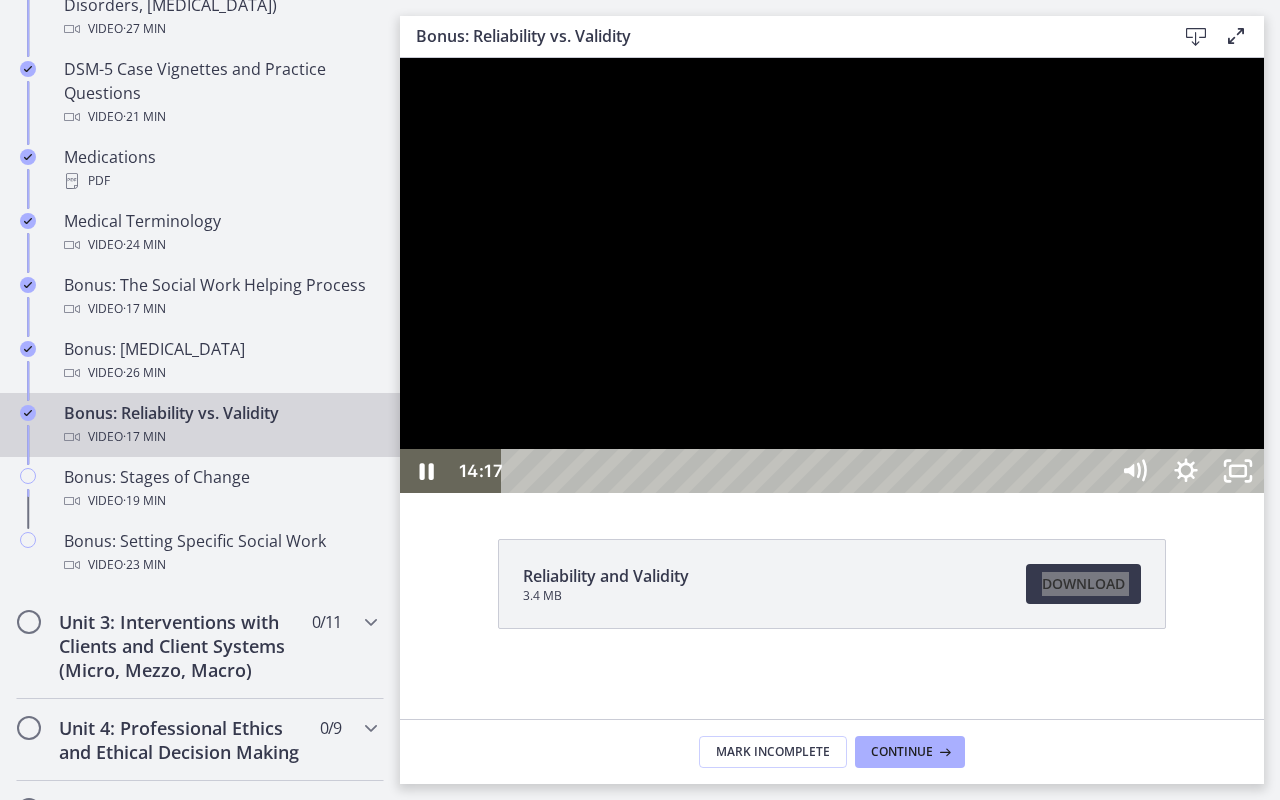 click at bounding box center [832, 275] 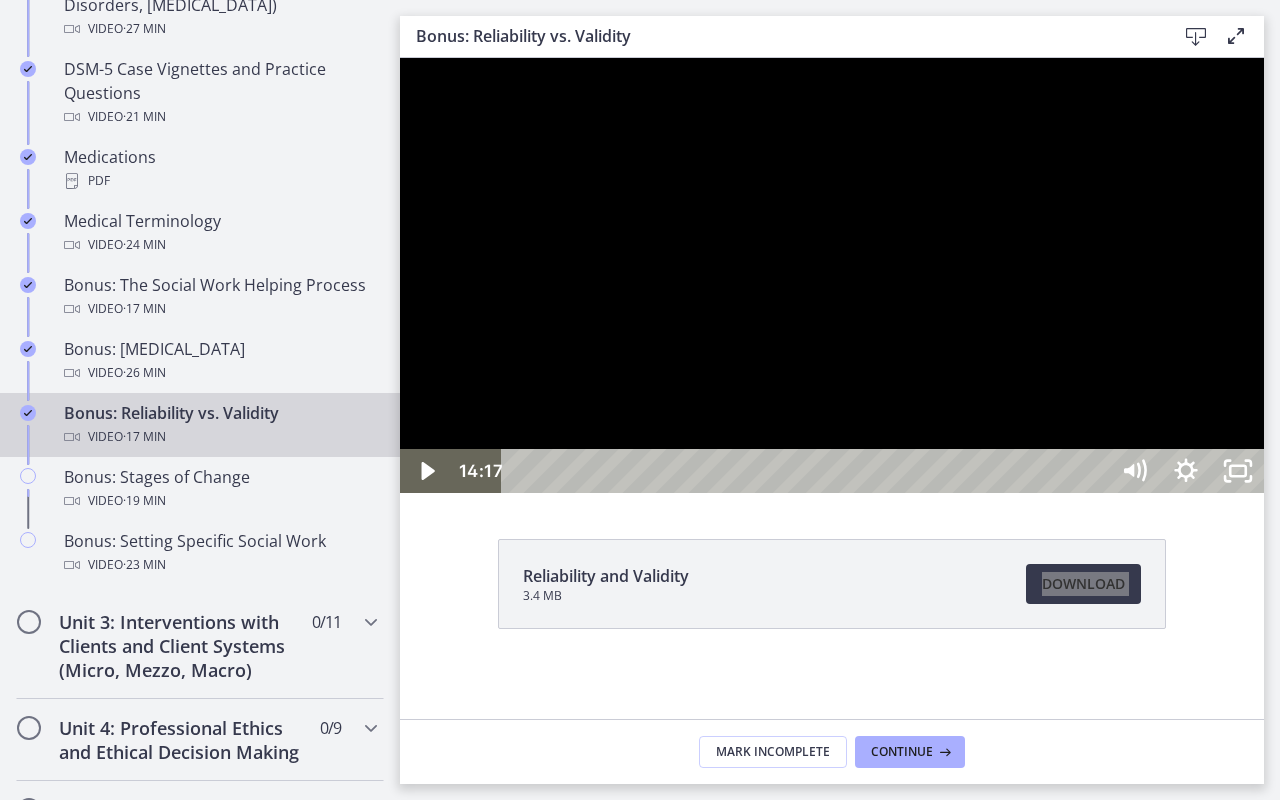 click at bounding box center [832, 275] 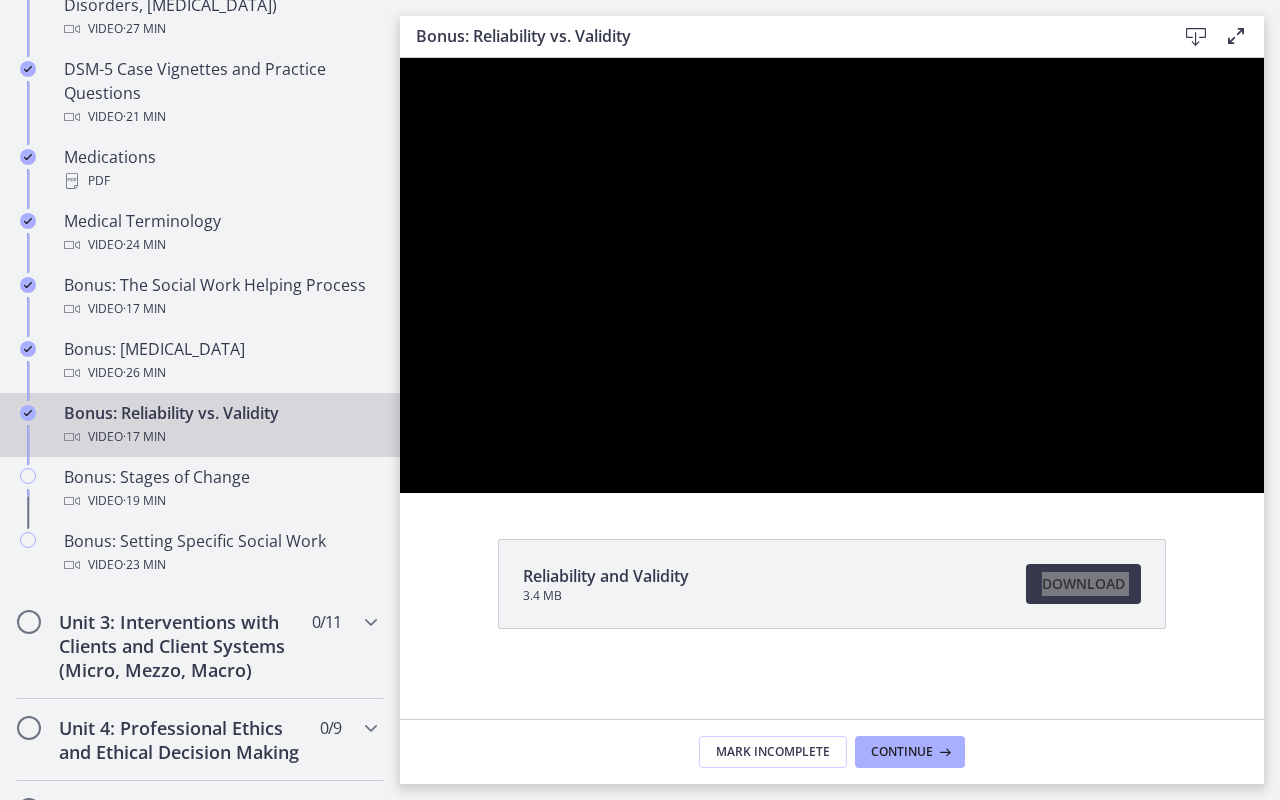 click at bounding box center [832, 275] 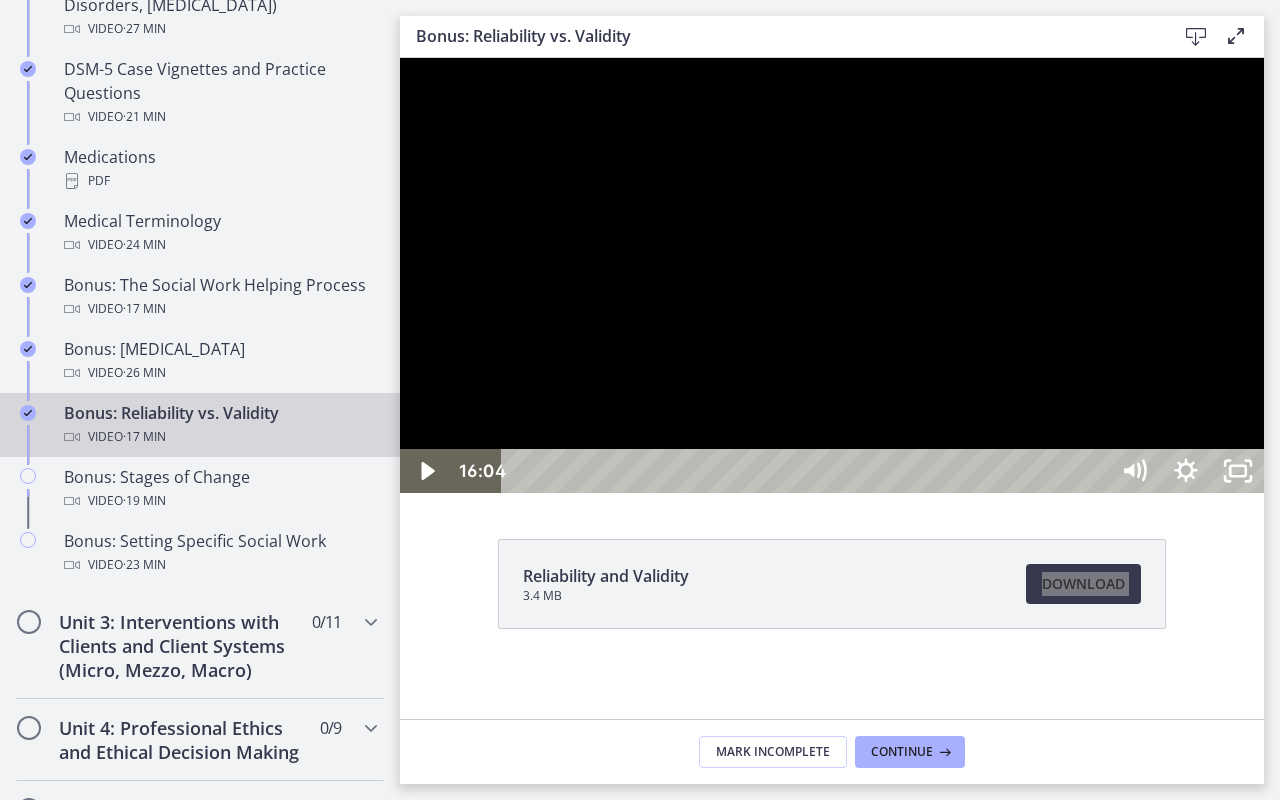 click at bounding box center (832, 275) 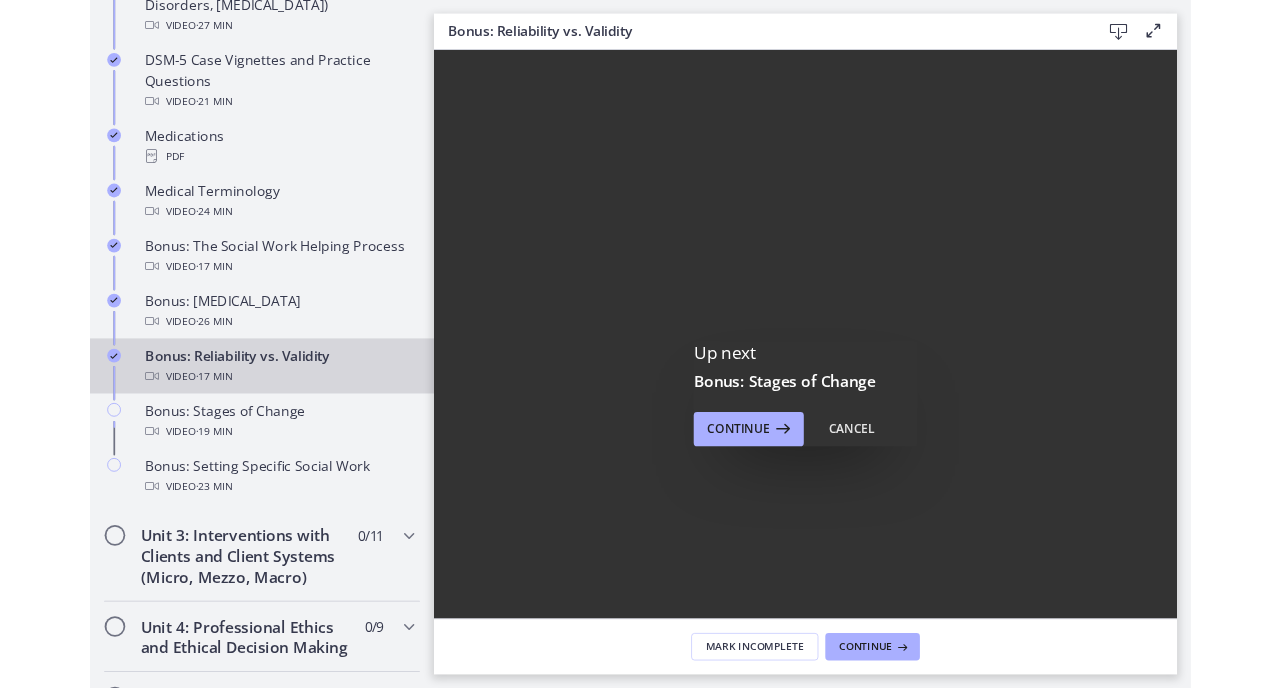 scroll, scrollTop: 0, scrollLeft: 0, axis: both 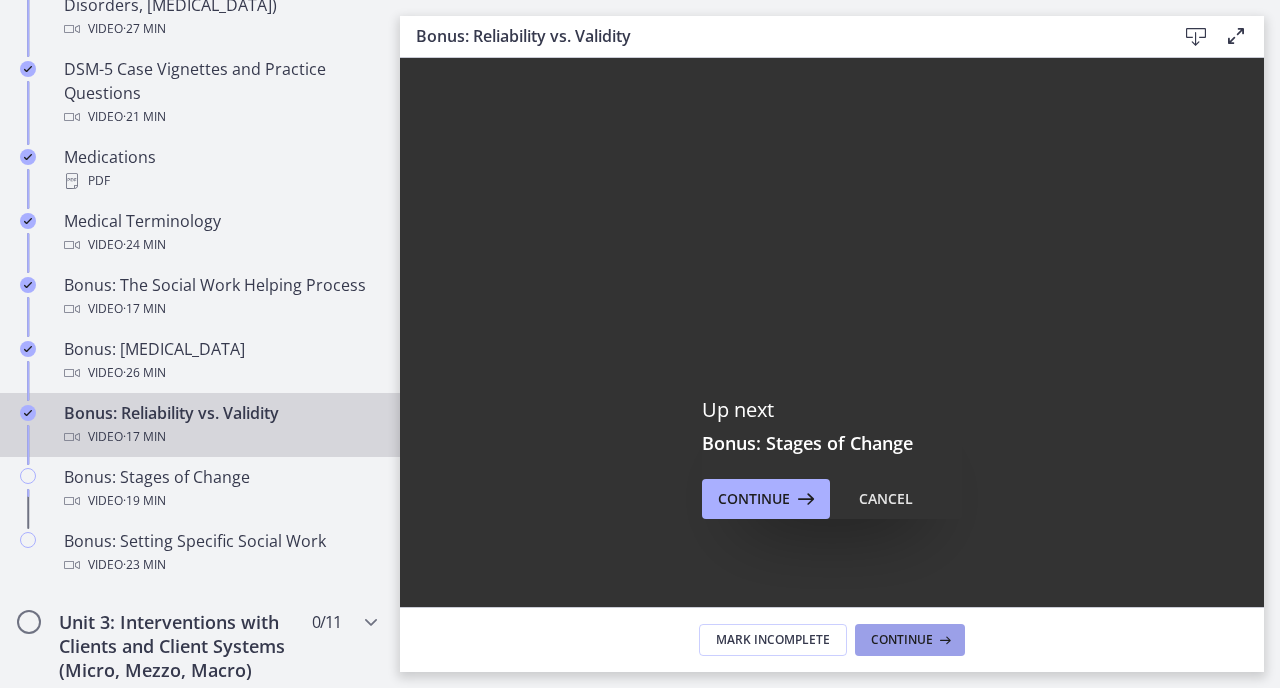 click at bounding box center (943, 640) 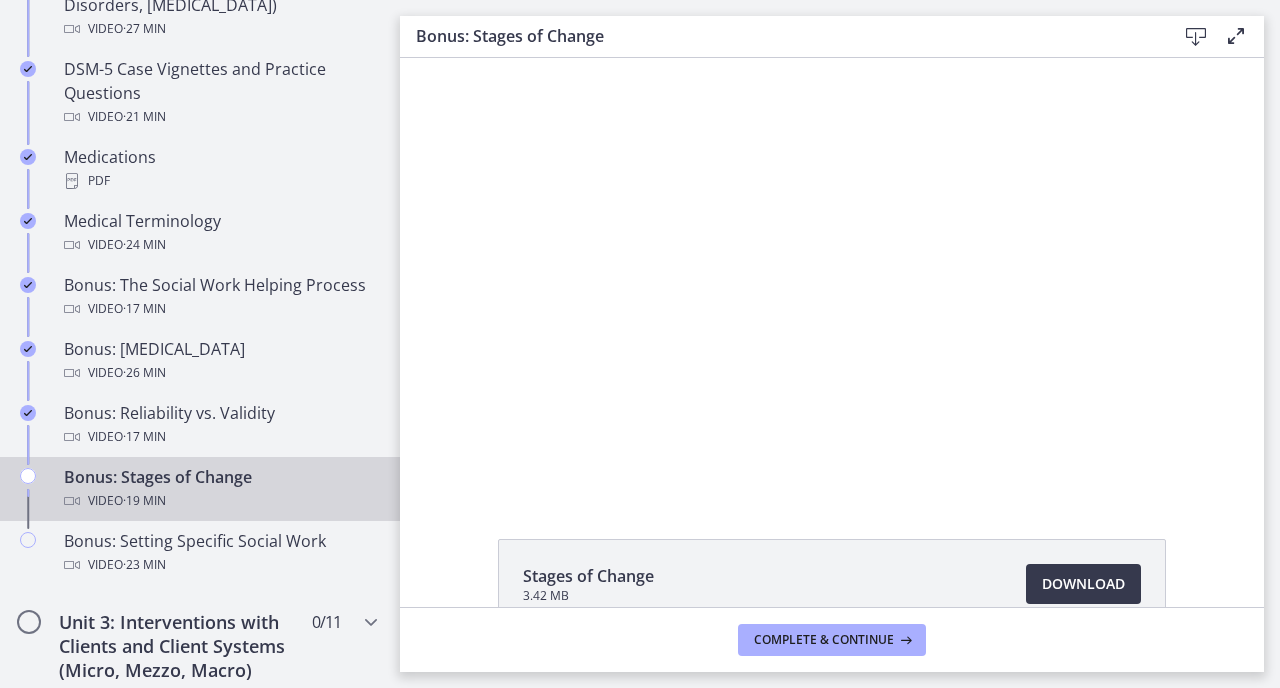 scroll, scrollTop: 0, scrollLeft: 0, axis: both 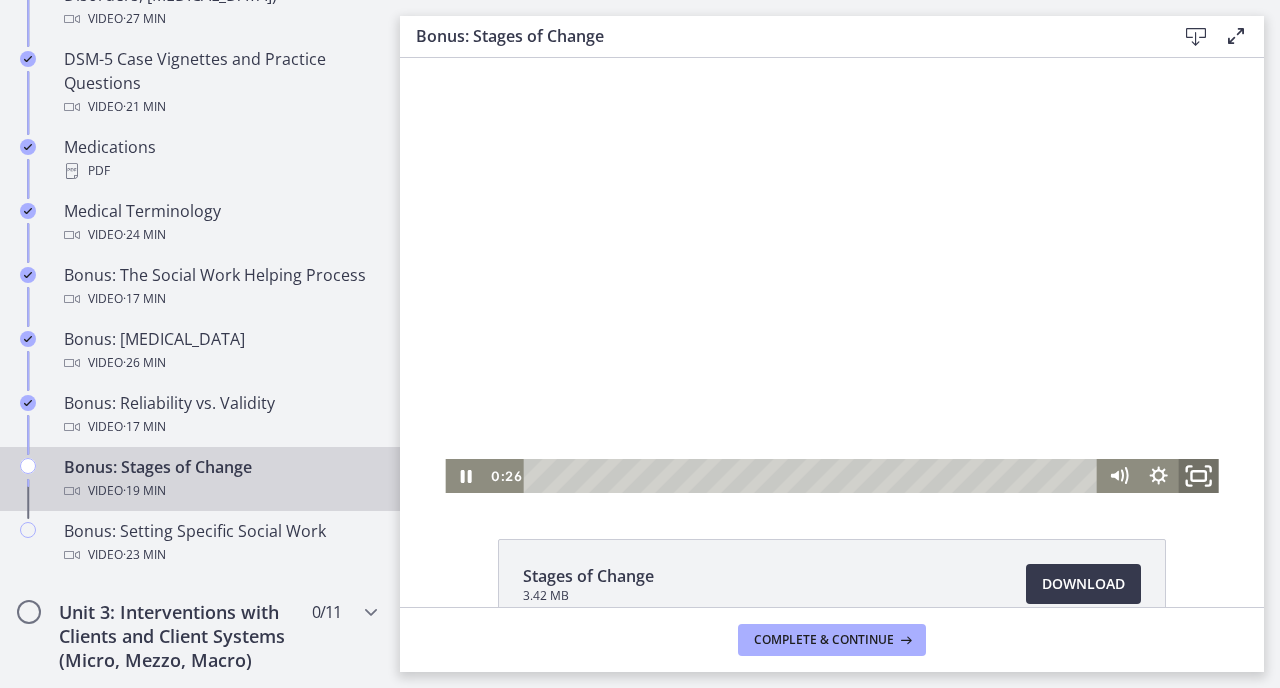 click 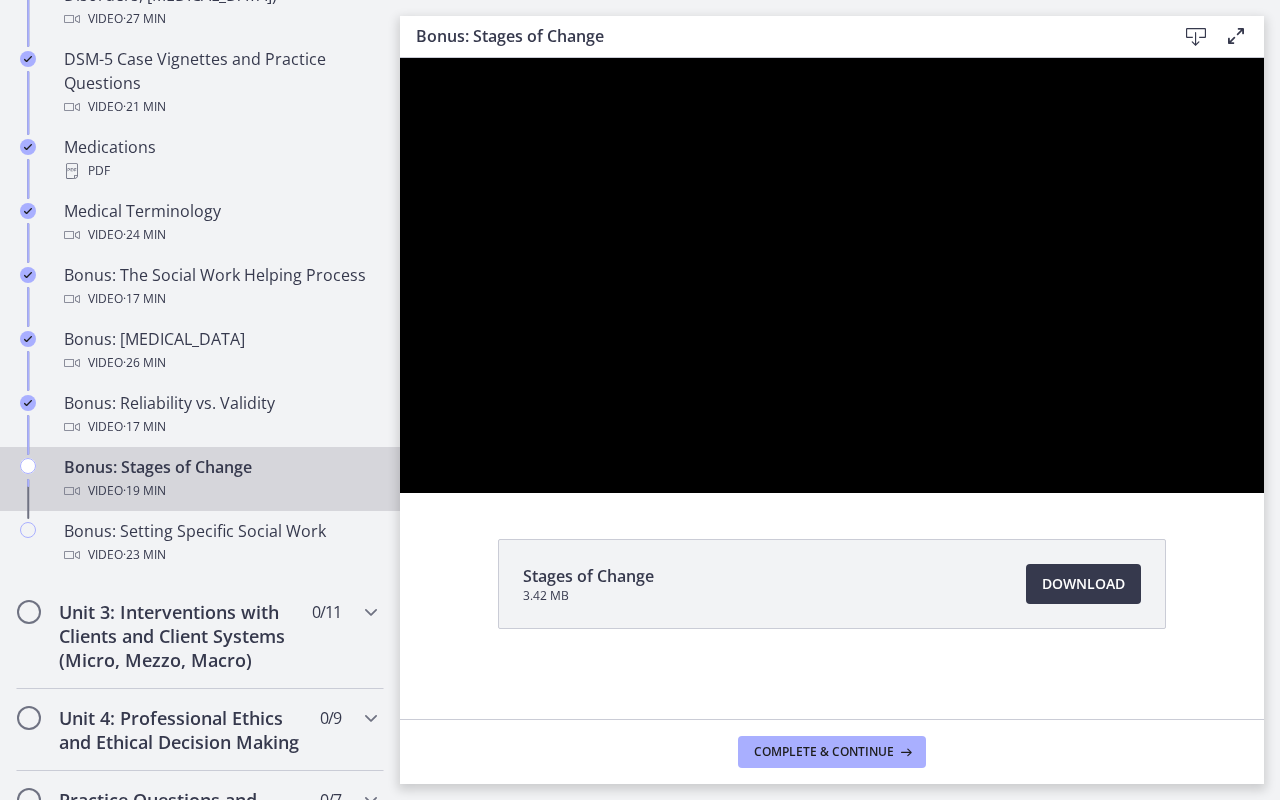 click at bounding box center (832, 275) 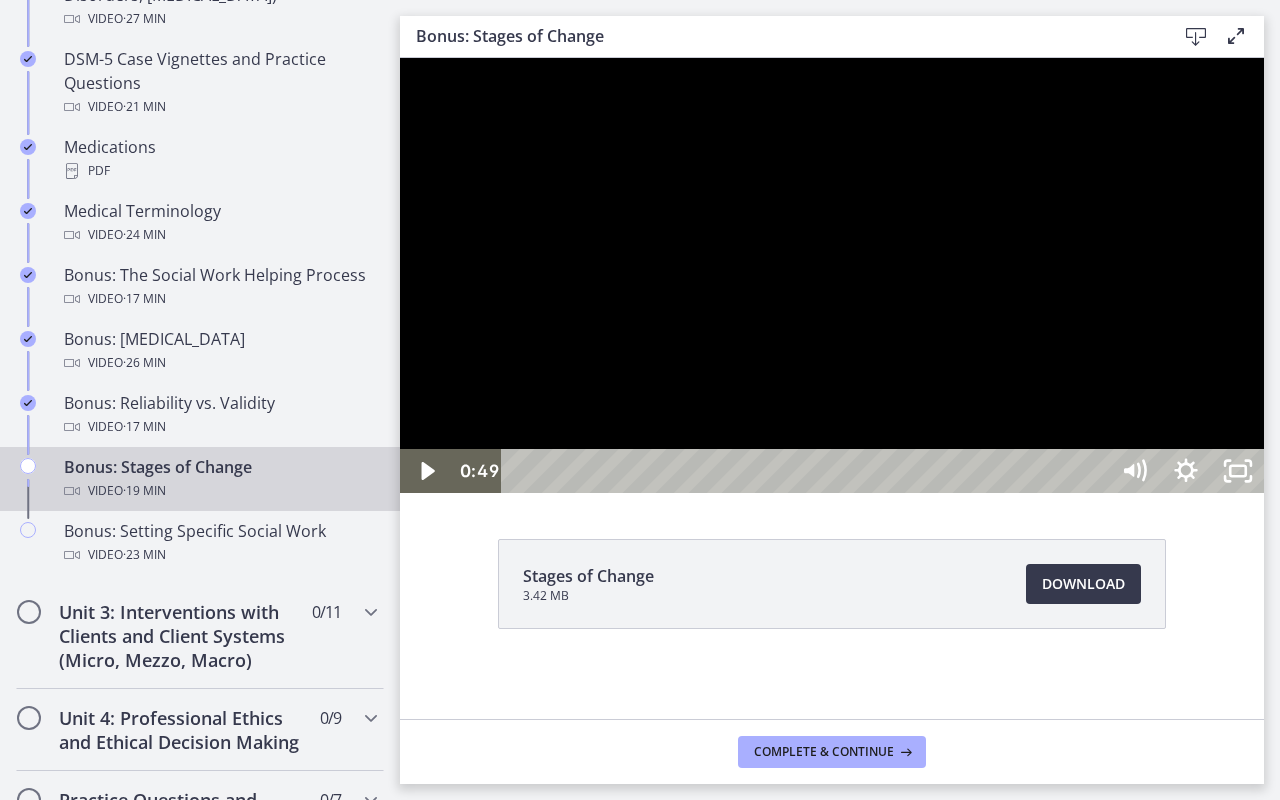 click at bounding box center (832, 275) 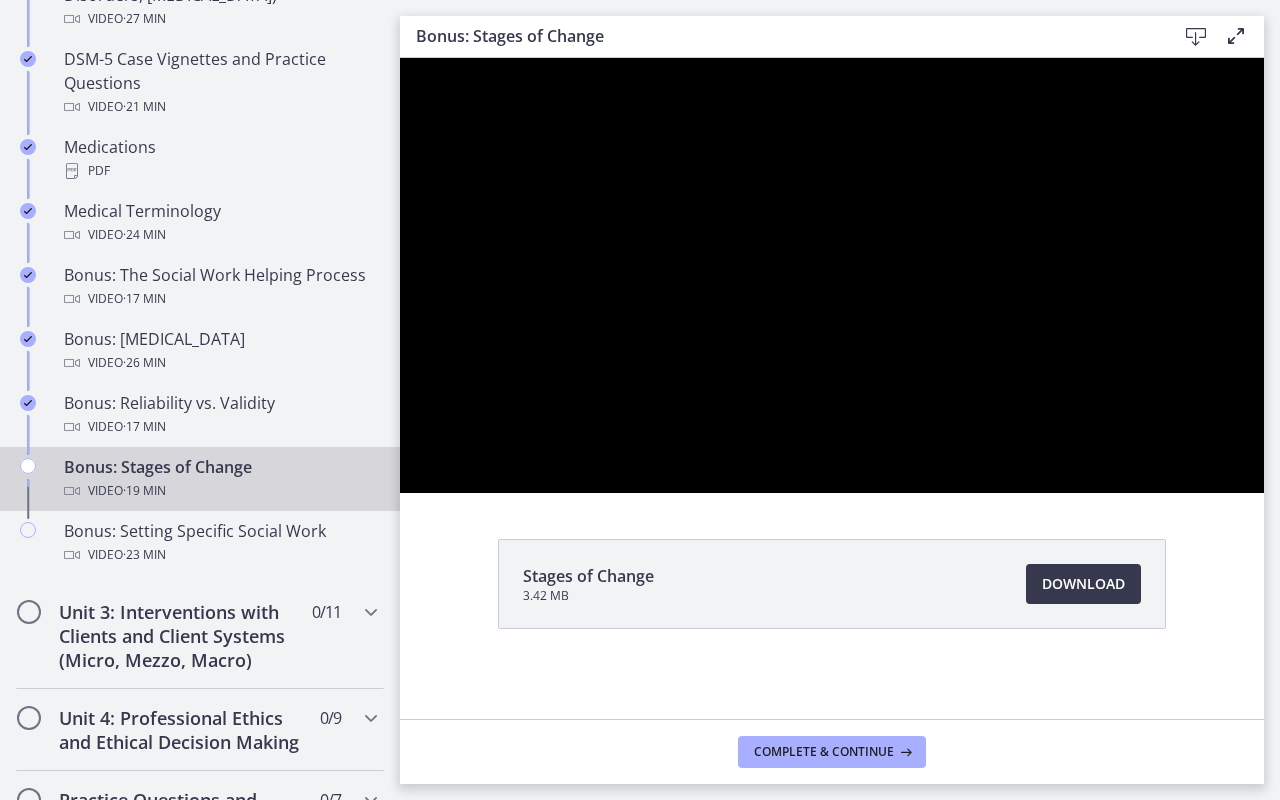 click at bounding box center (832, 275) 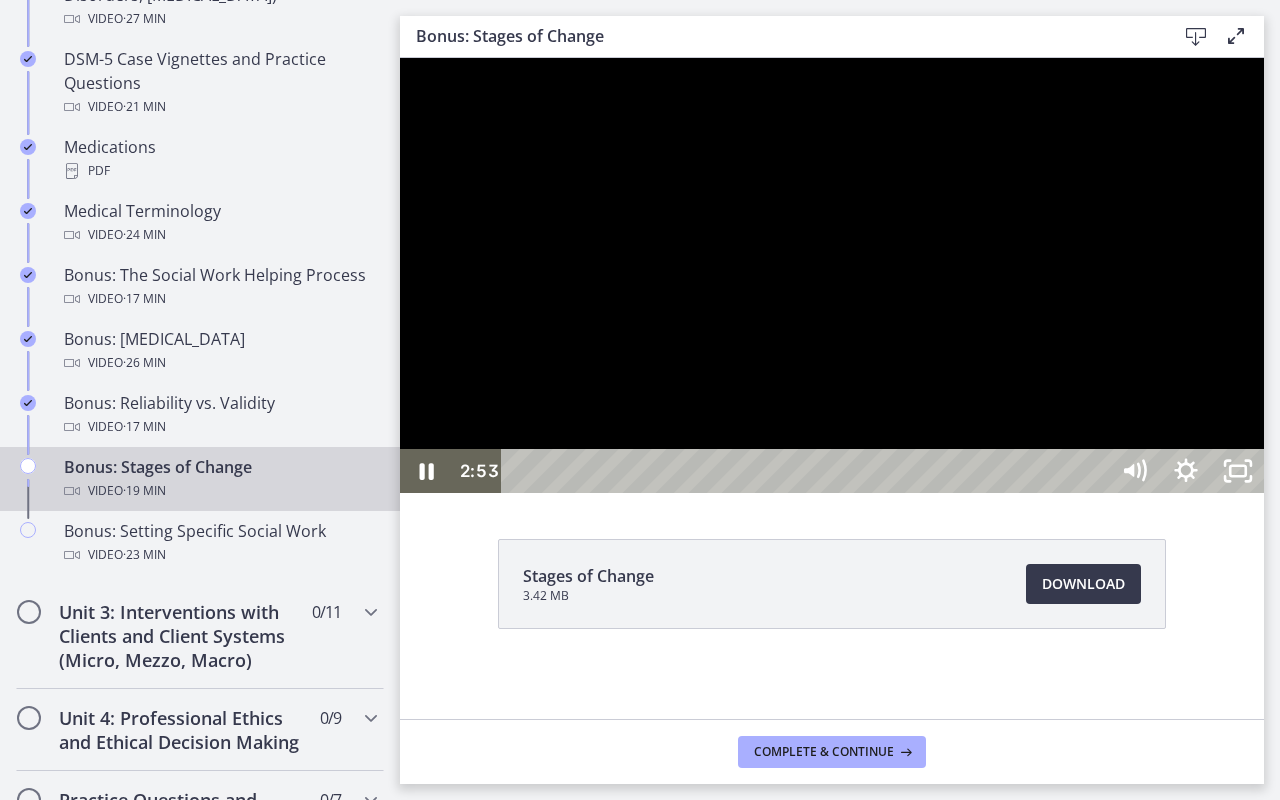 click at bounding box center [832, 275] 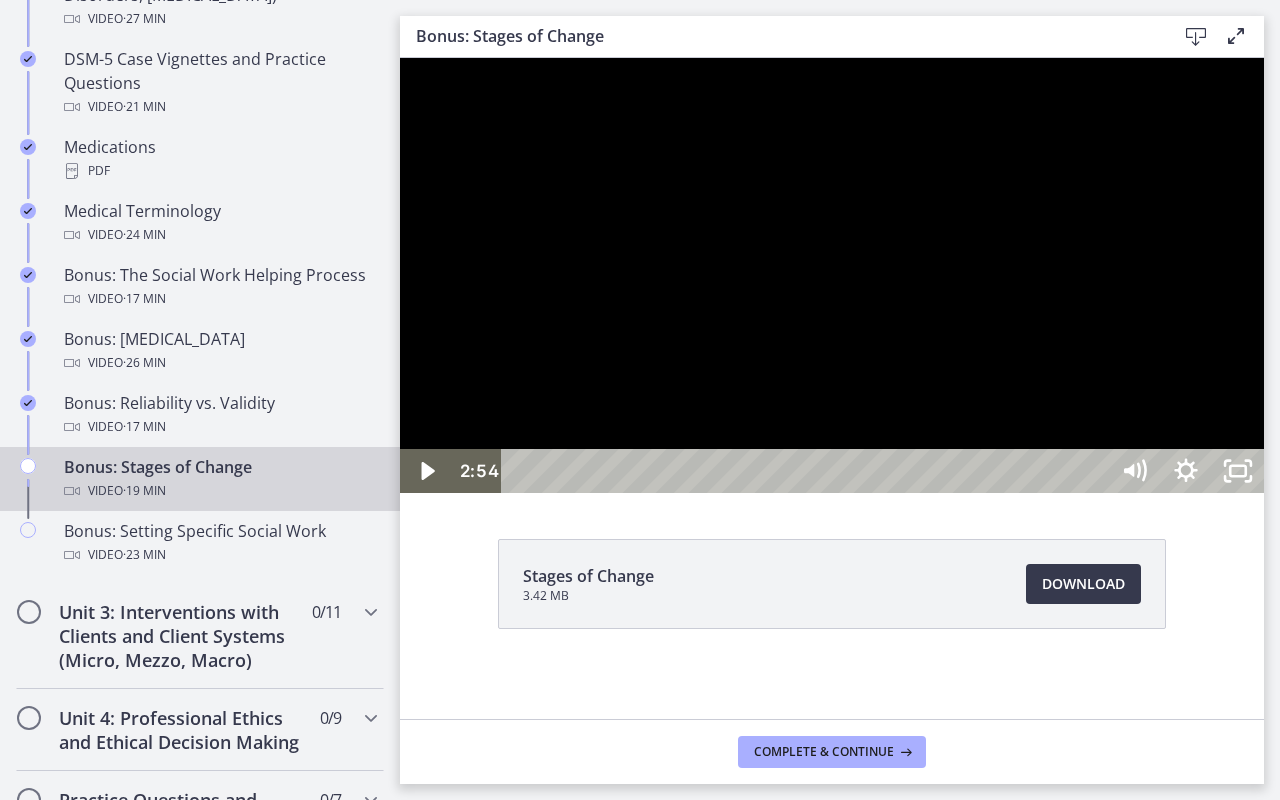 drag, startPoint x: 781, startPoint y: 569, endPoint x: 808, endPoint y: 568, distance: 27.018513 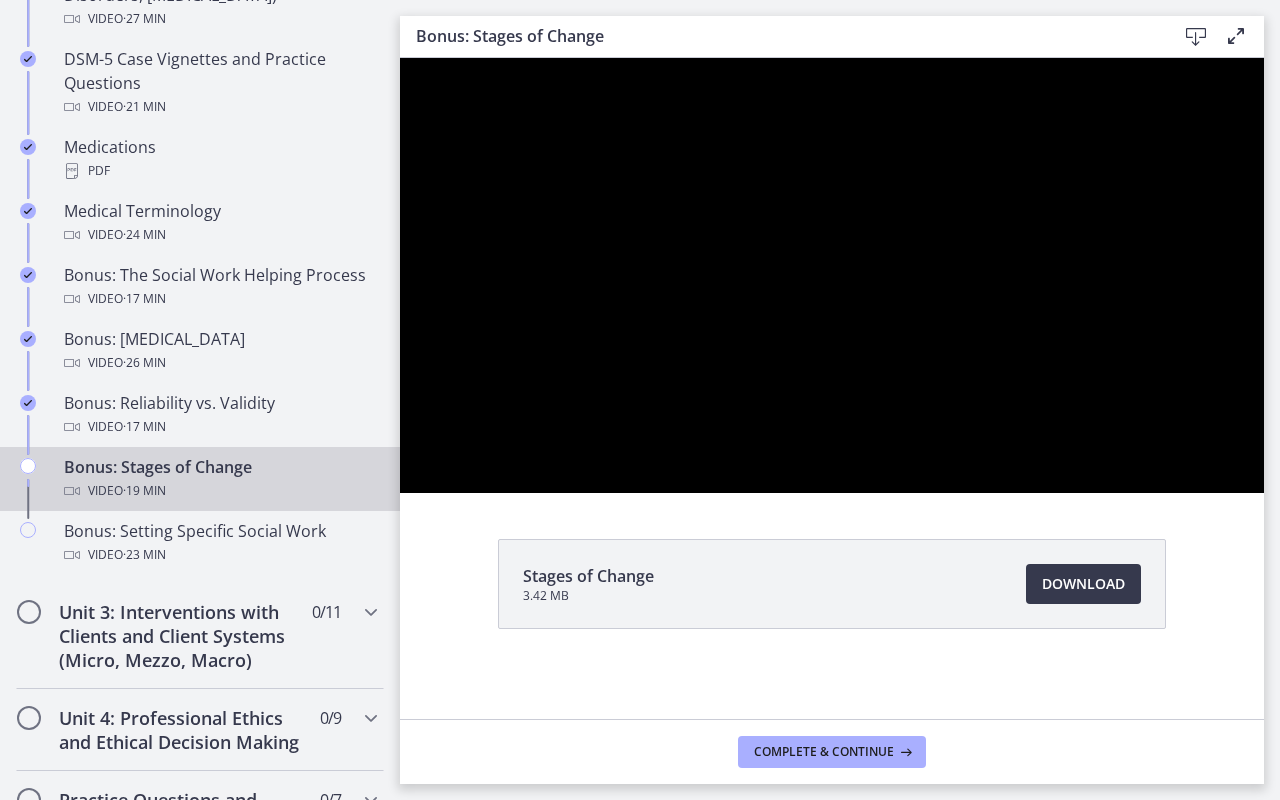 click at bounding box center (832, 275) 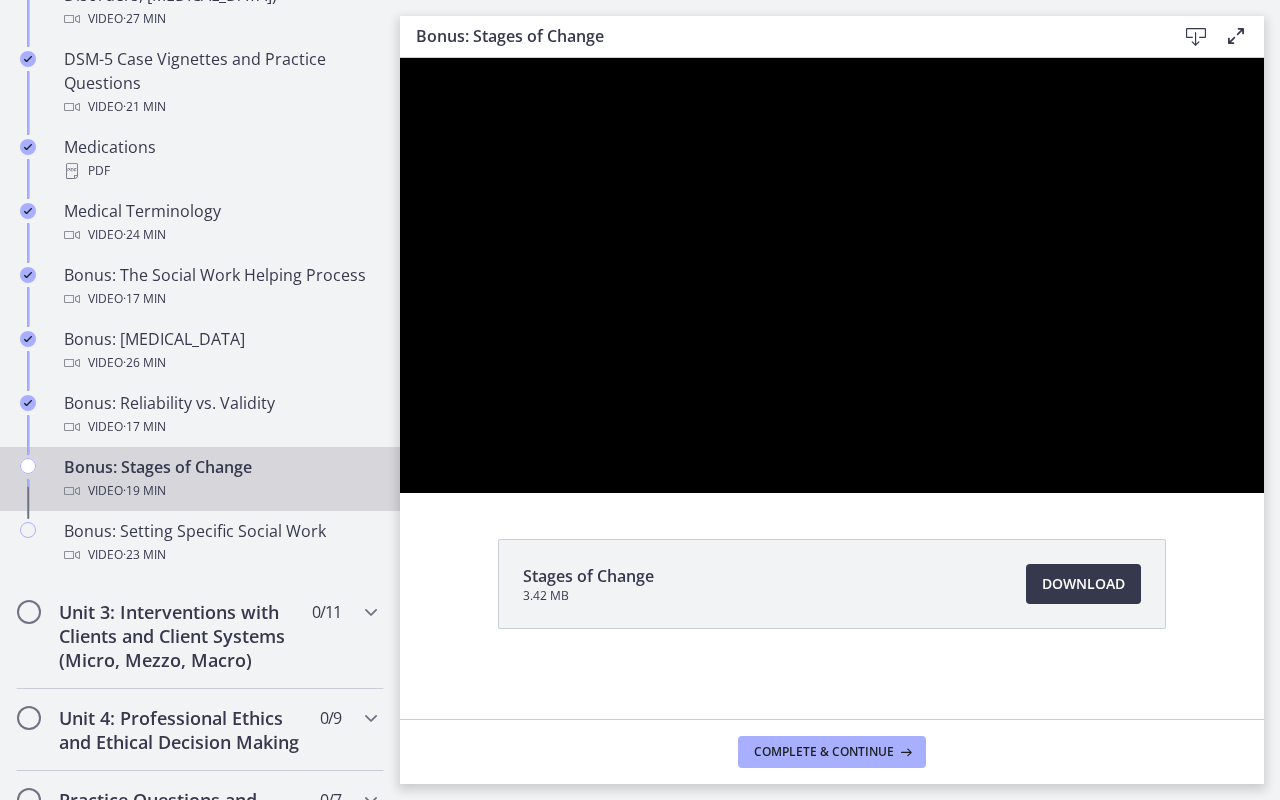 click at bounding box center [832, 275] 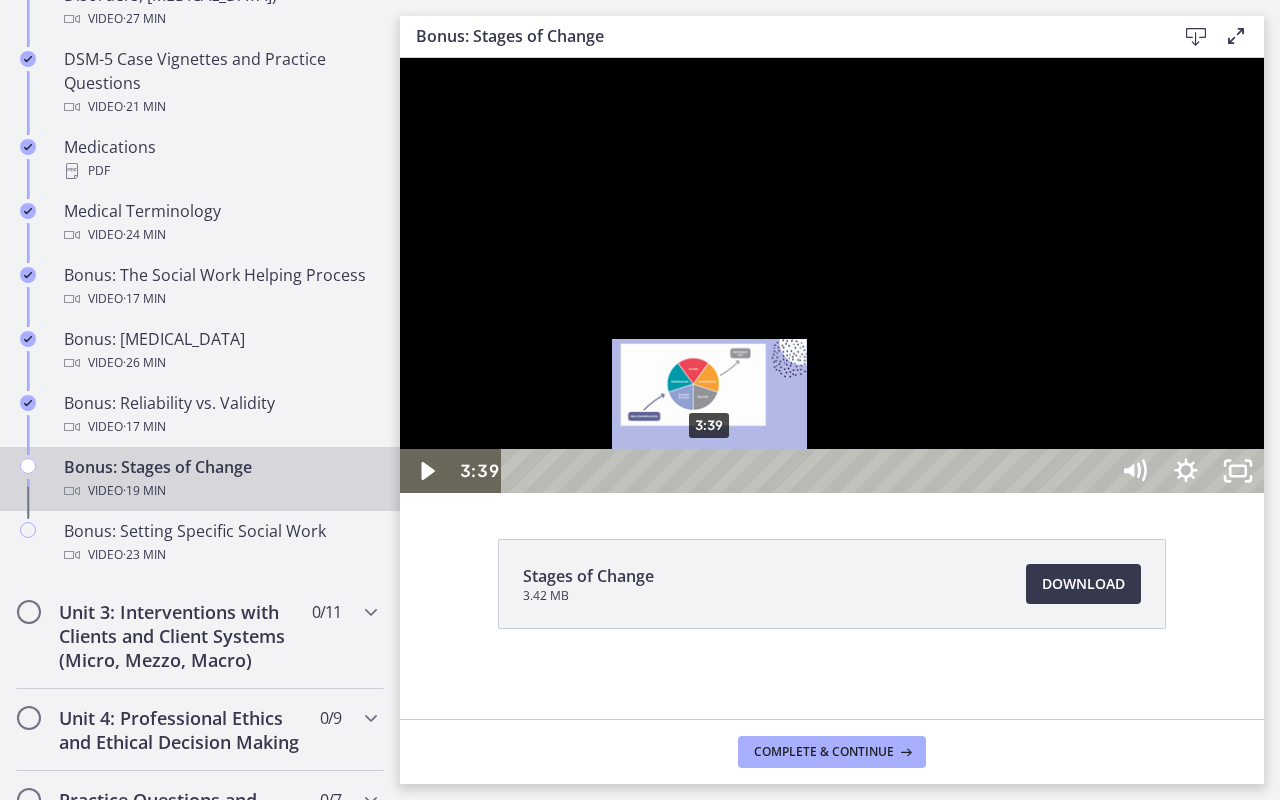 click at bounding box center (709, 471) 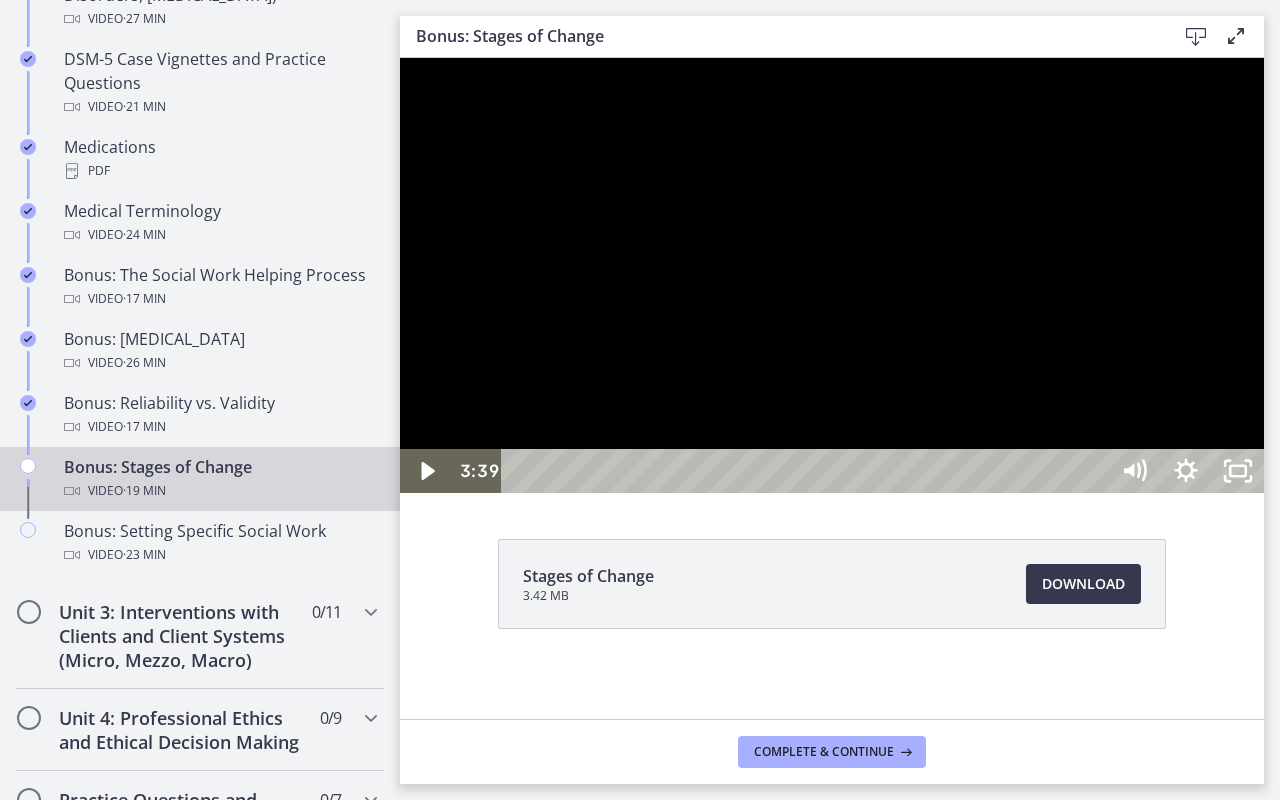 click at bounding box center (832, 275) 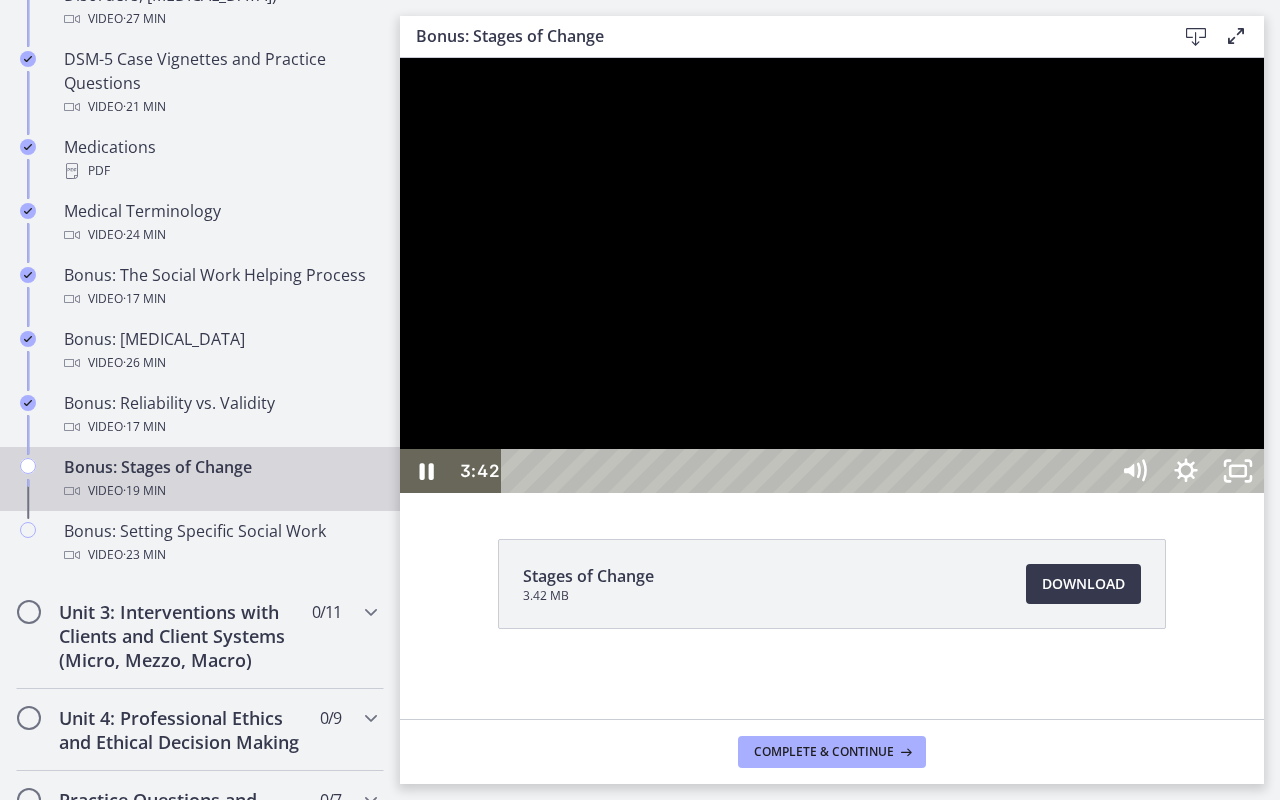 click at bounding box center (832, 275) 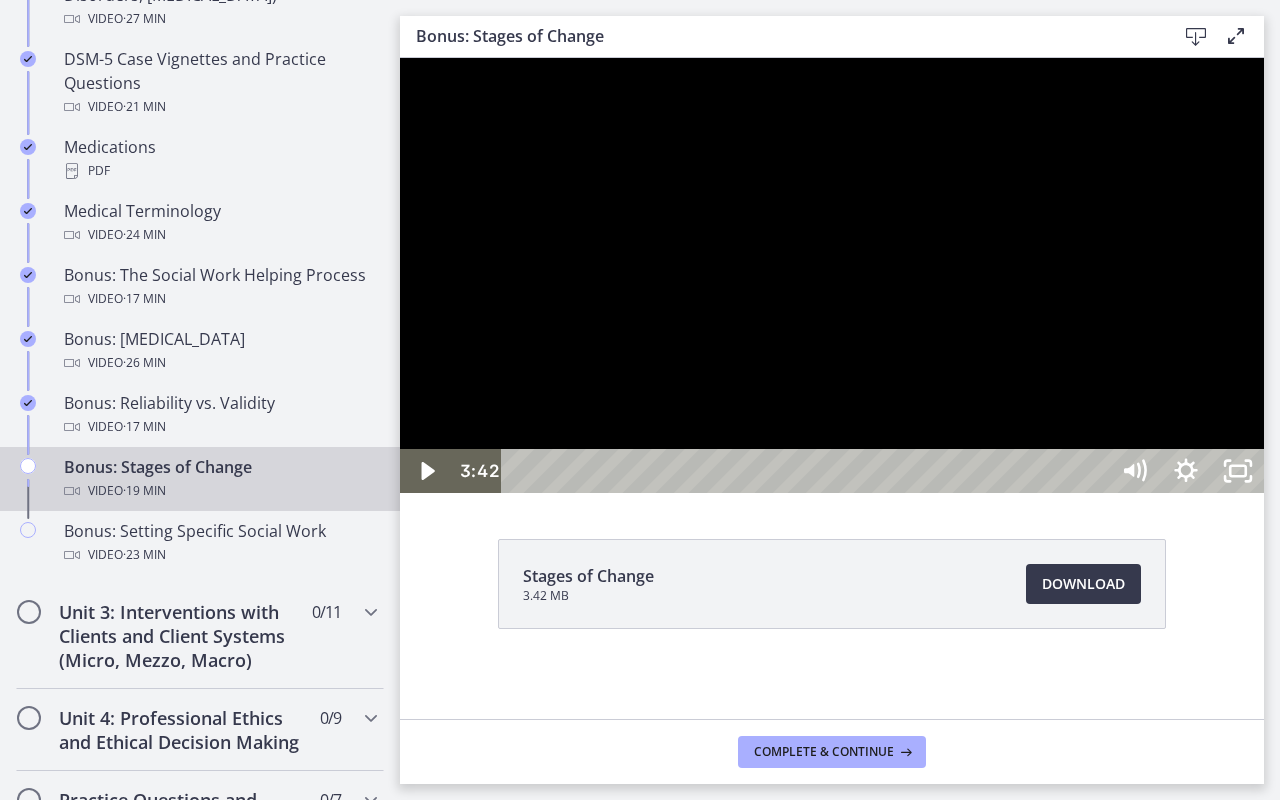 click at bounding box center [832, 275] 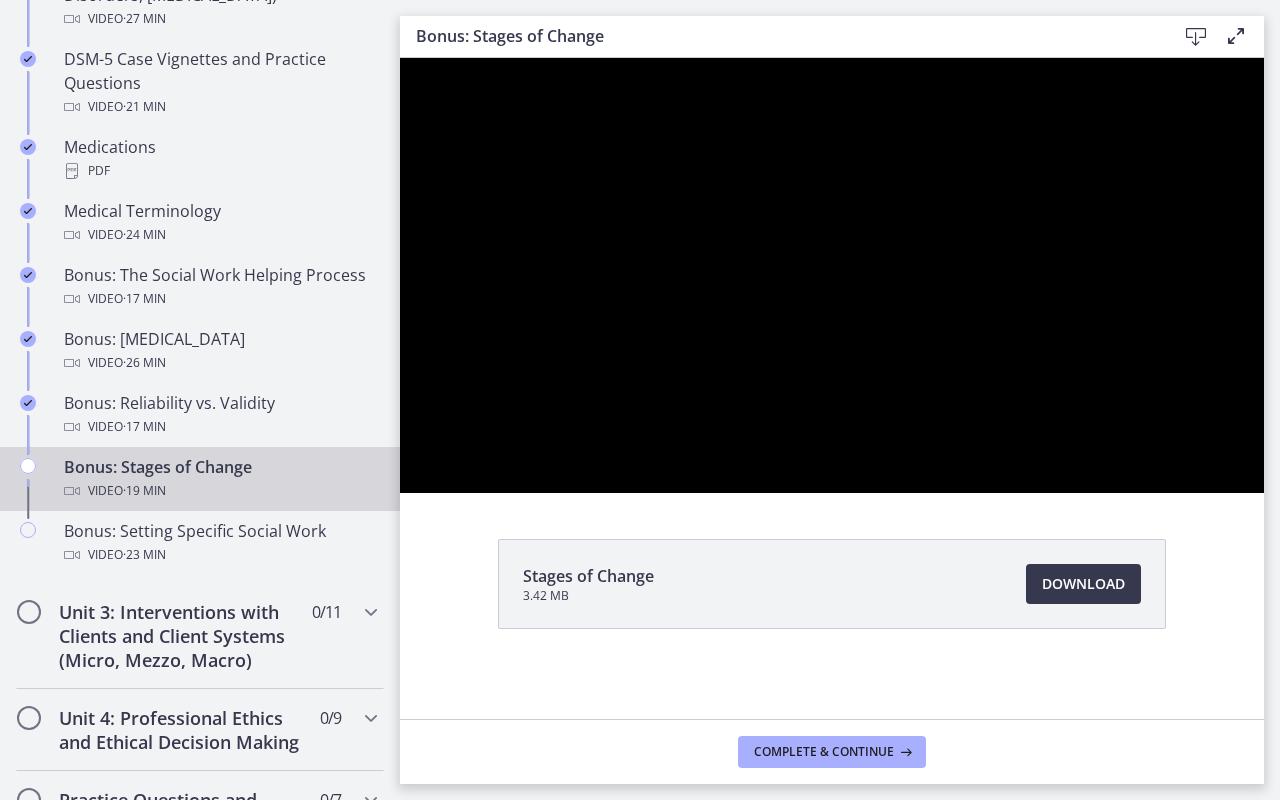 click at bounding box center (832, 275) 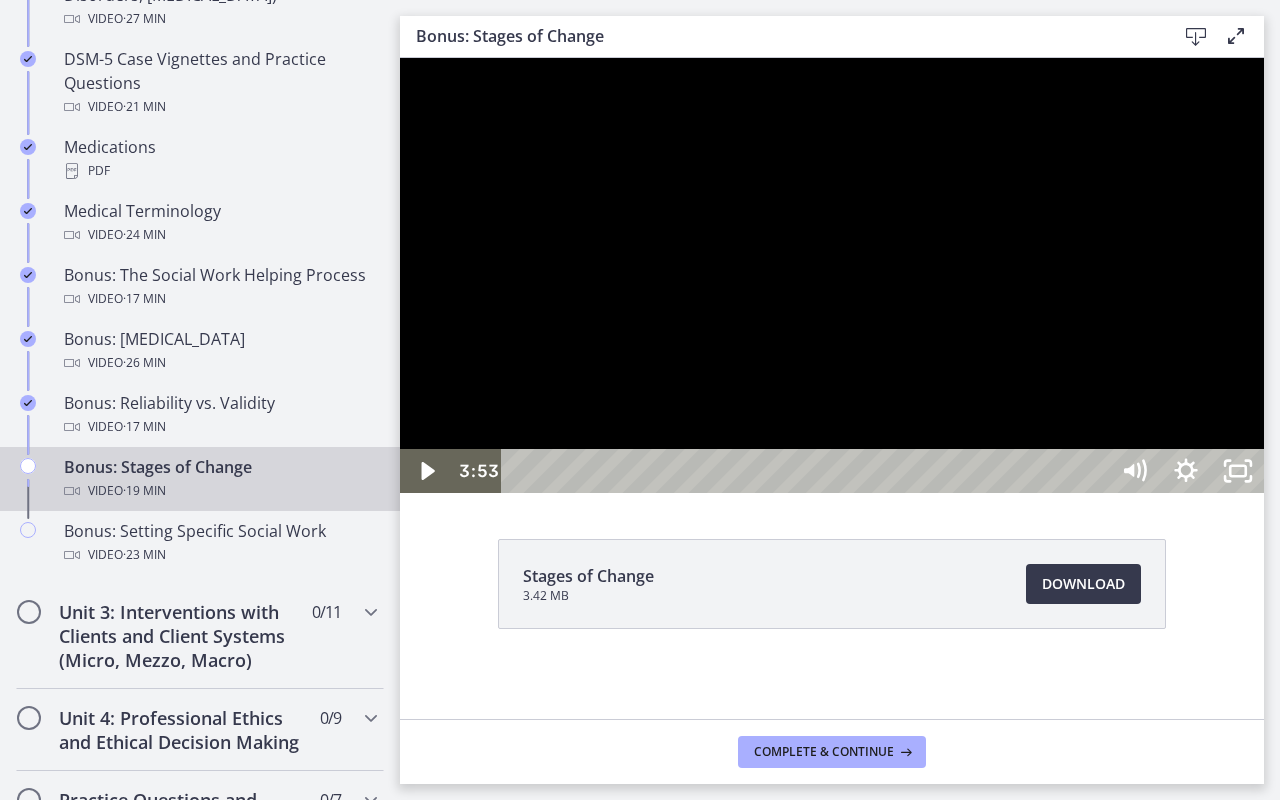 click at bounding box center (832, 275) 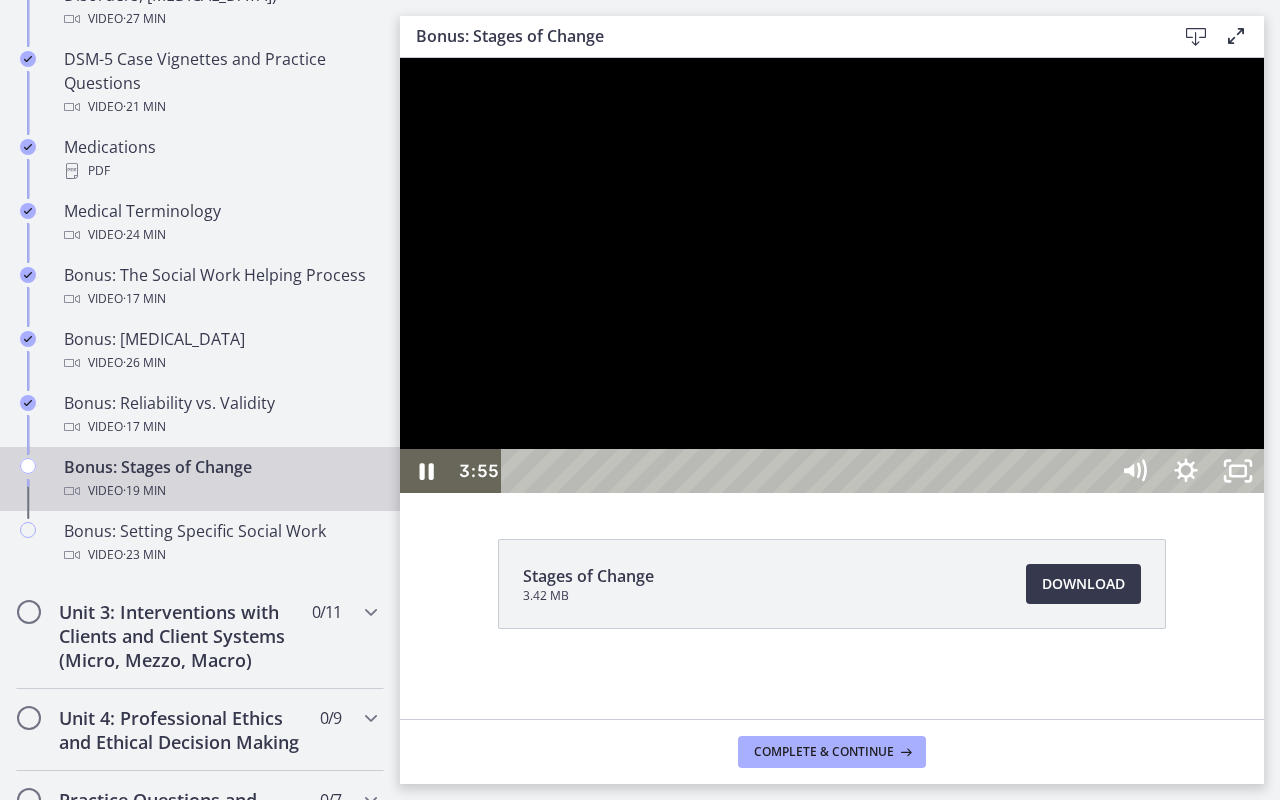 click at bounding box center (832, 275) 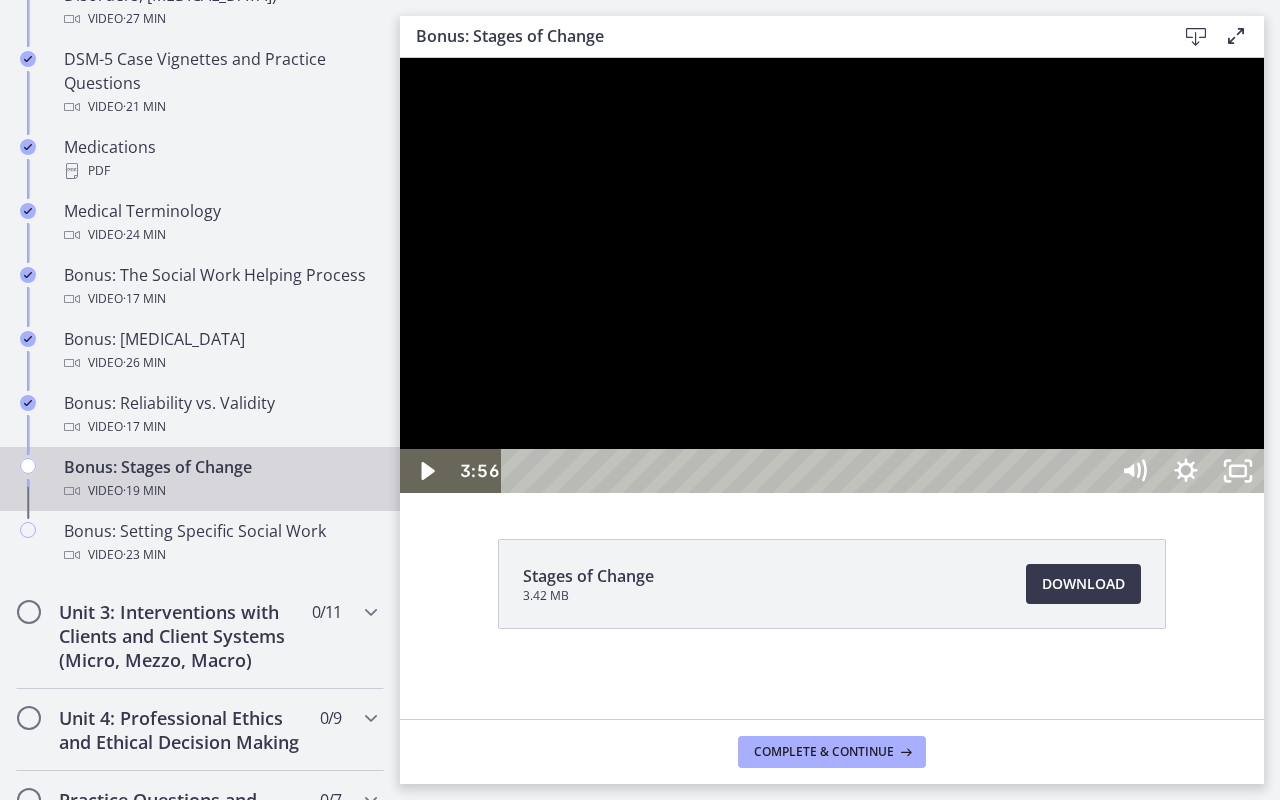 click at bounding box center (832, 275) 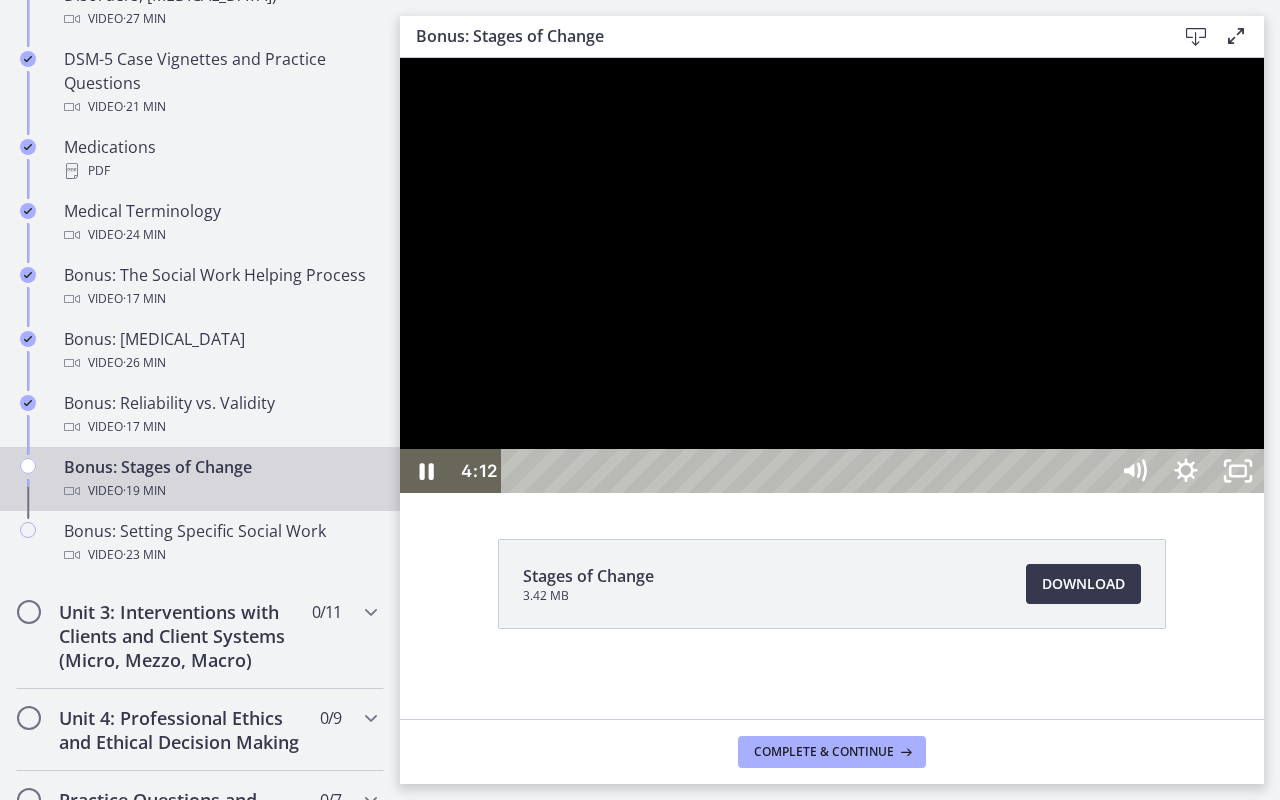 click at bounding box center (832, 275) 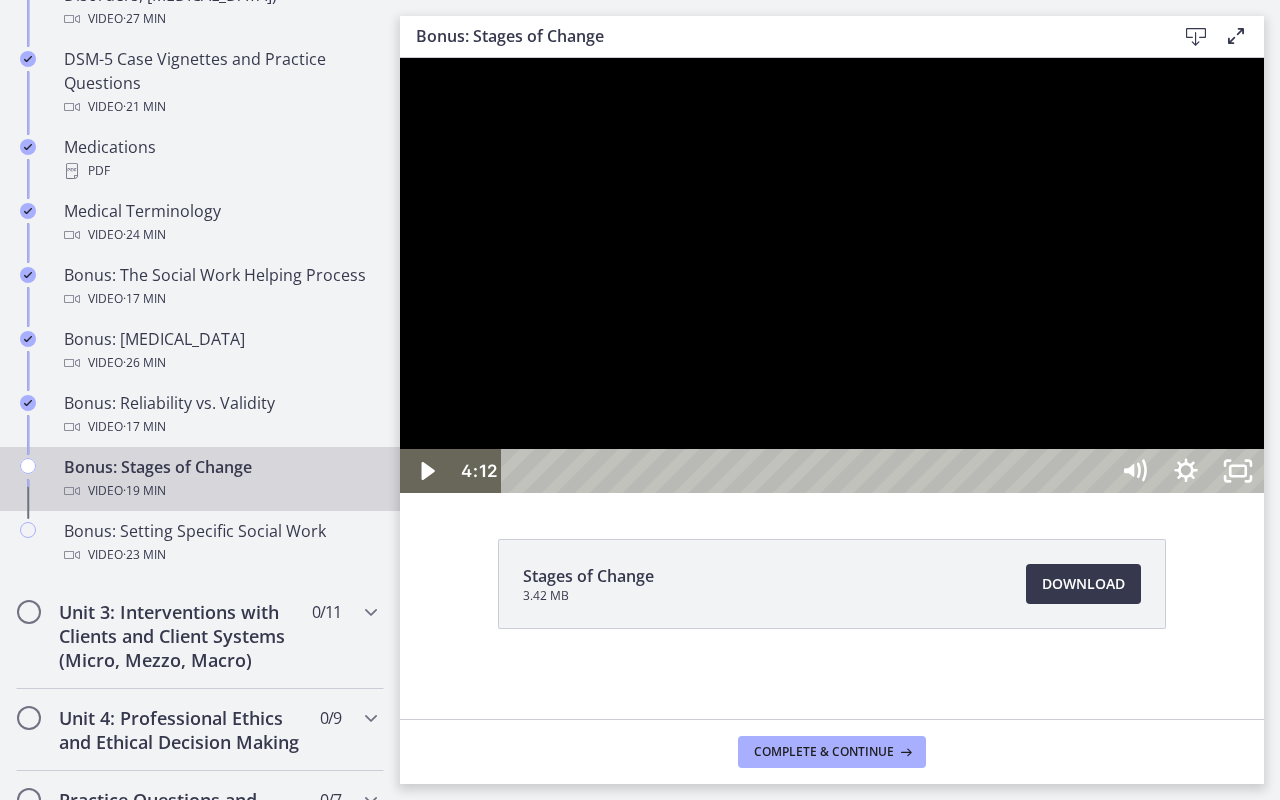 click at bounding box center [832, 275] 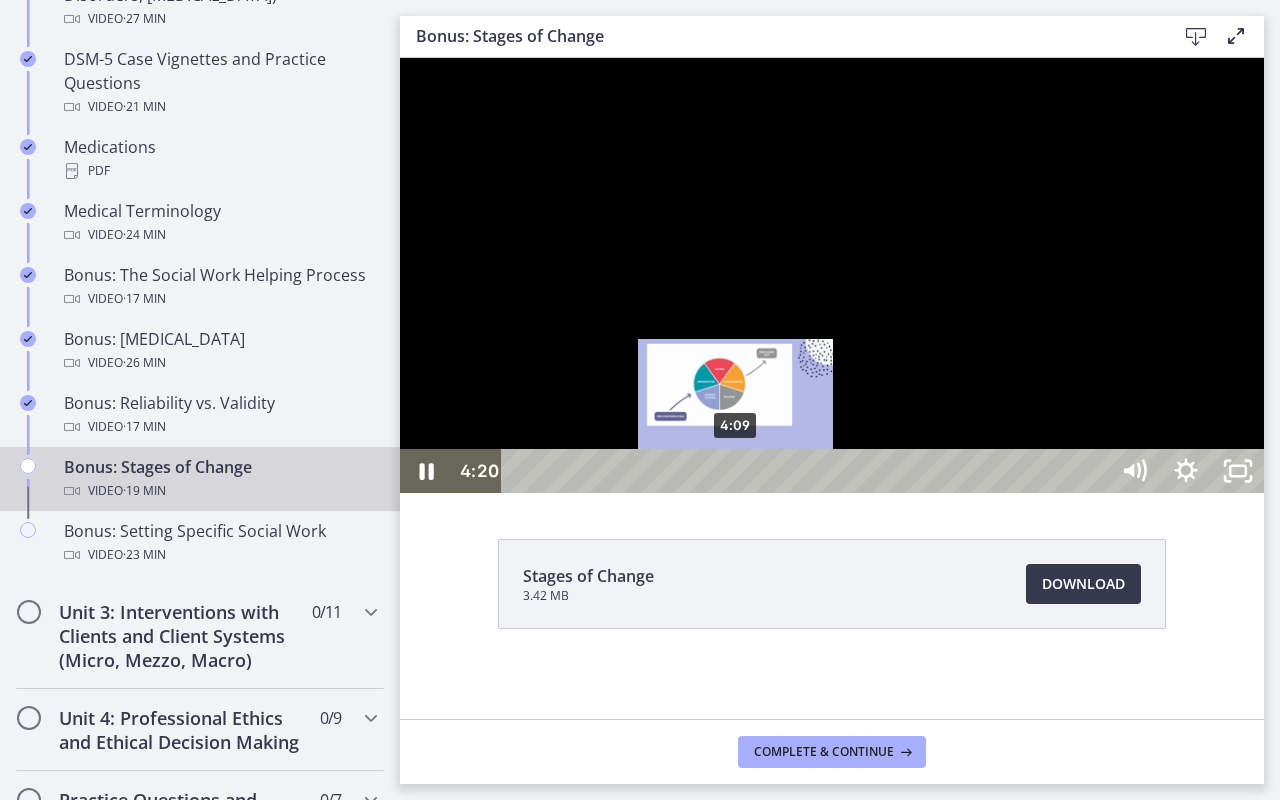 click on "4:09" at bounding box center (807, 471) 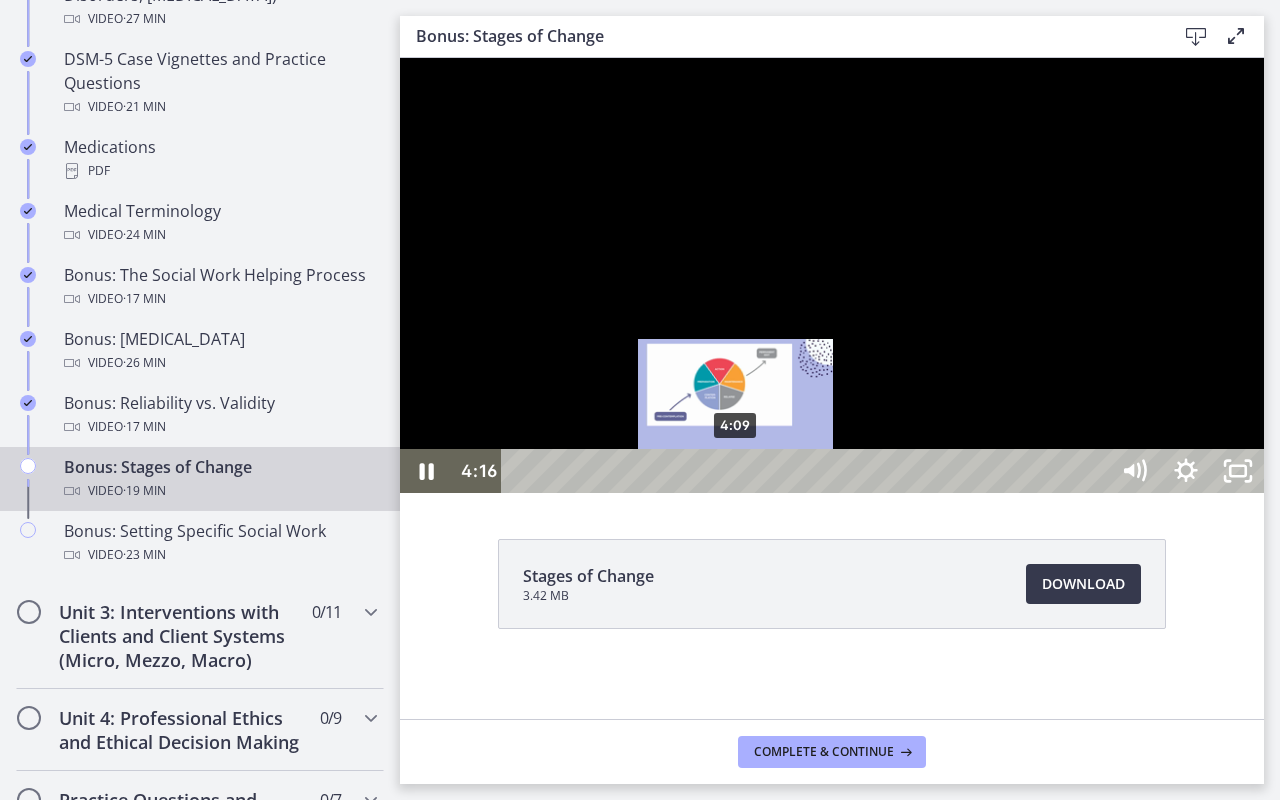 click at bounding box center [741, 471] 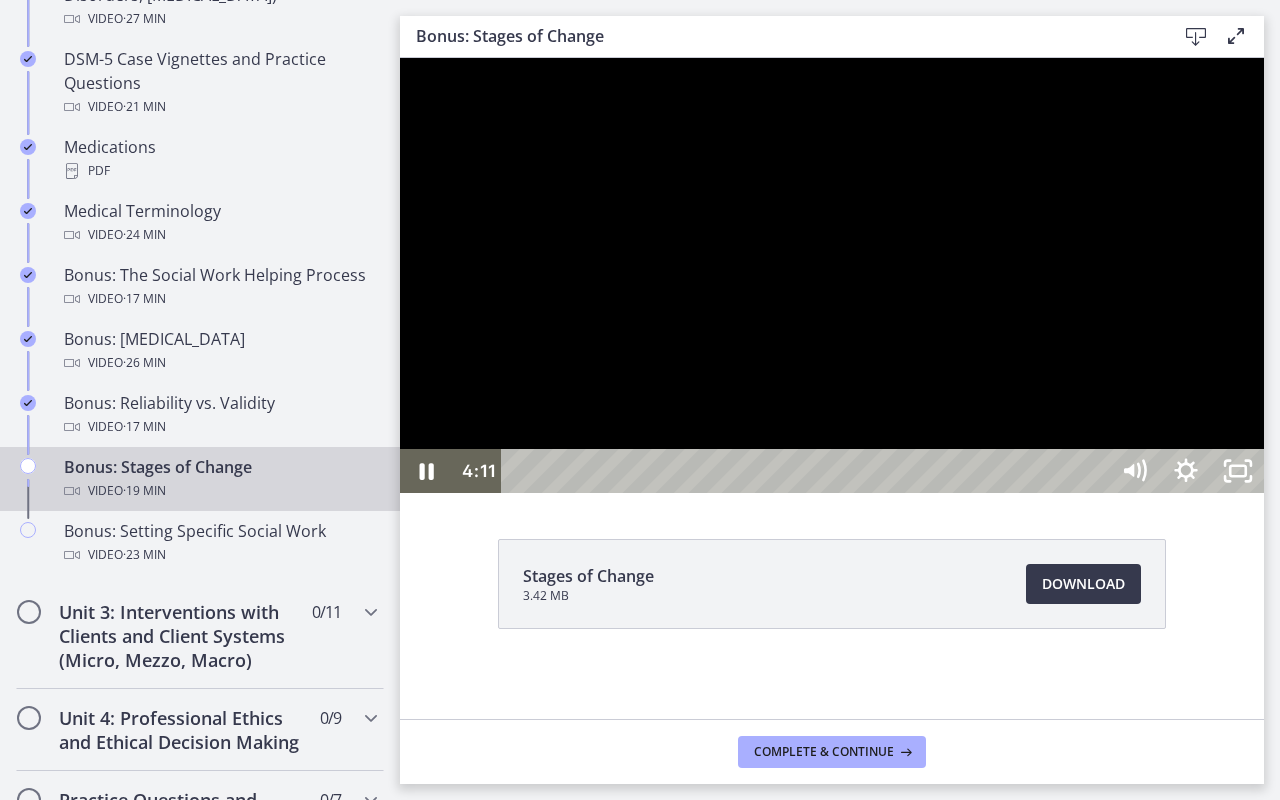 click at bounding box center (832, 275) 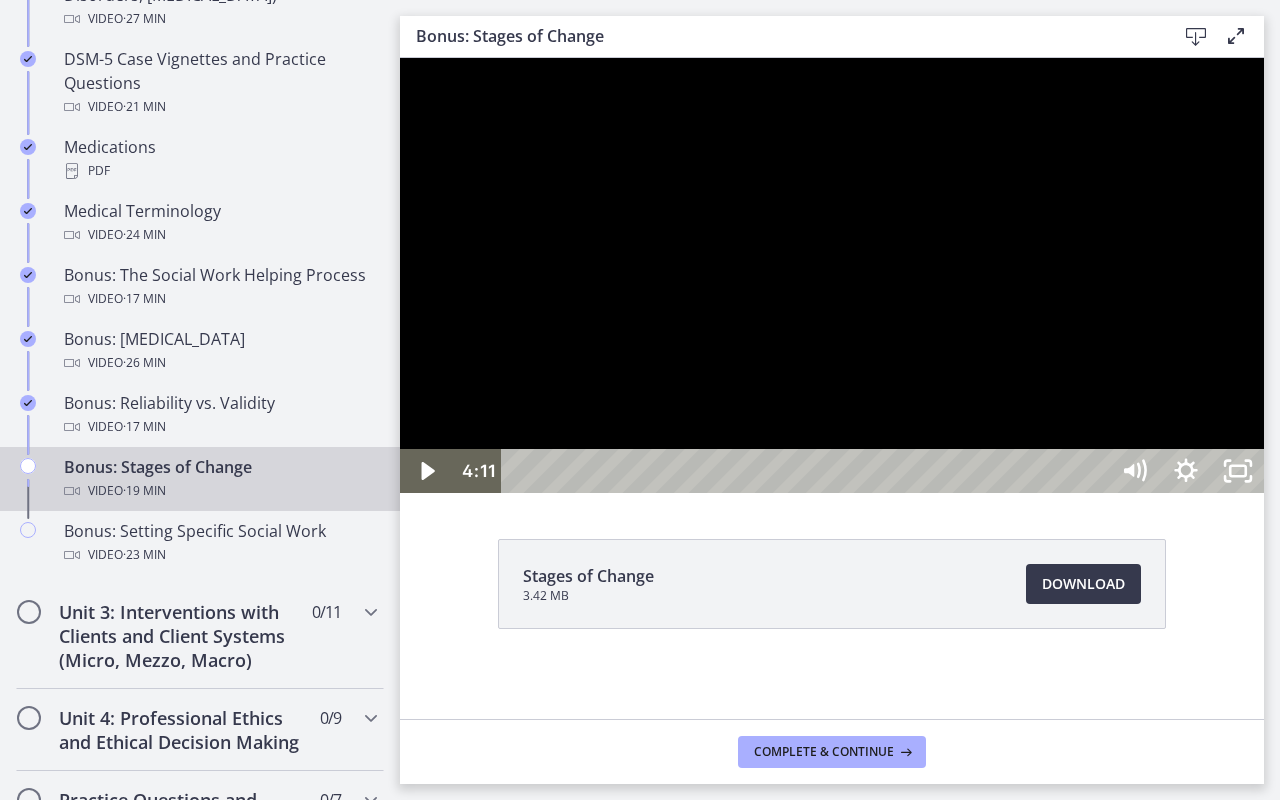 click at bounding box center (832, 275) 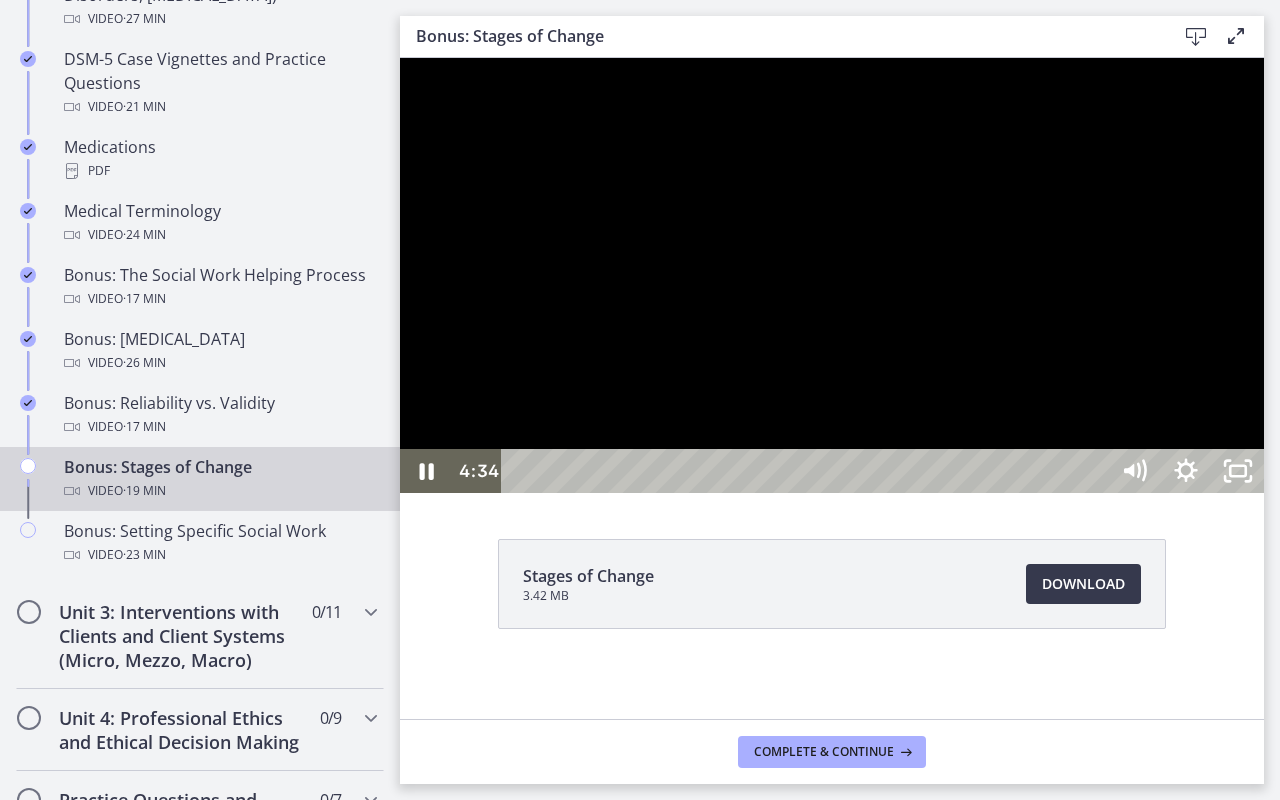 click at bounding box center (832, 275) 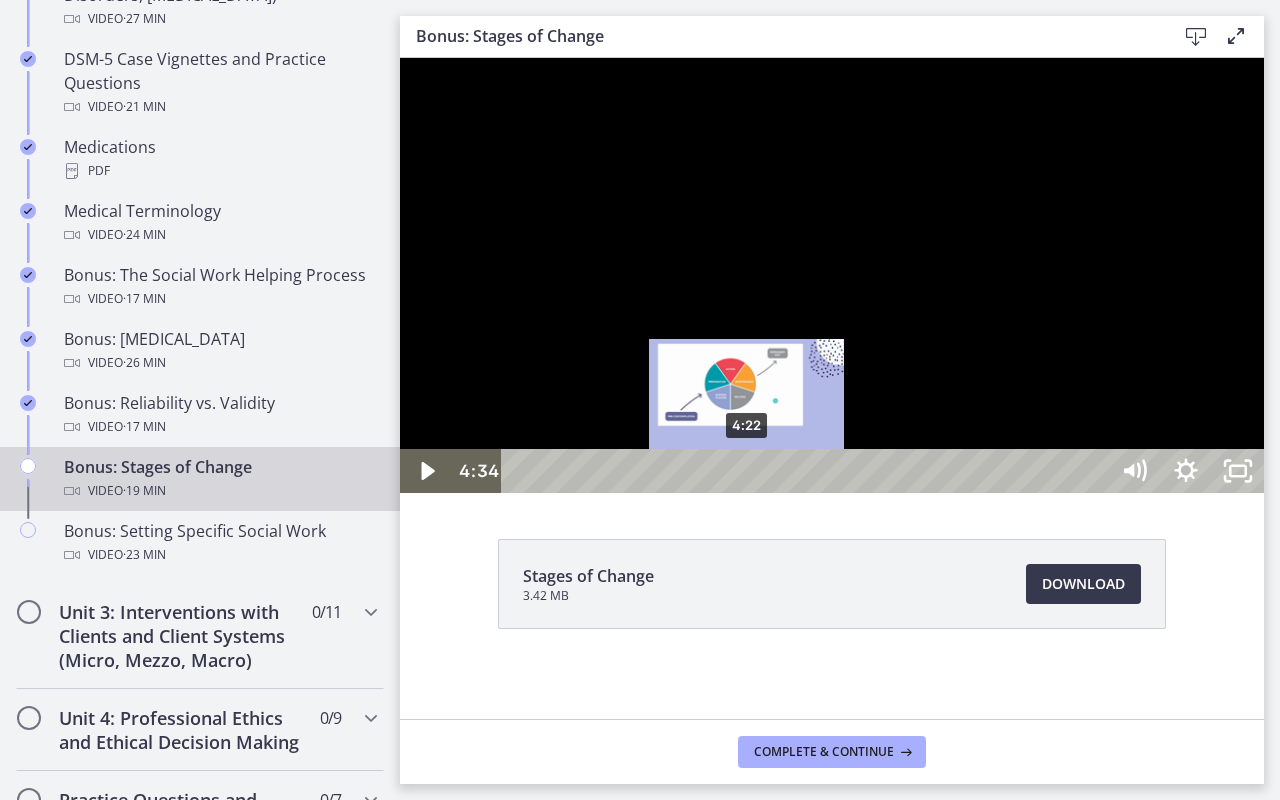 click on "4:22" at bounding box center (807, 471) 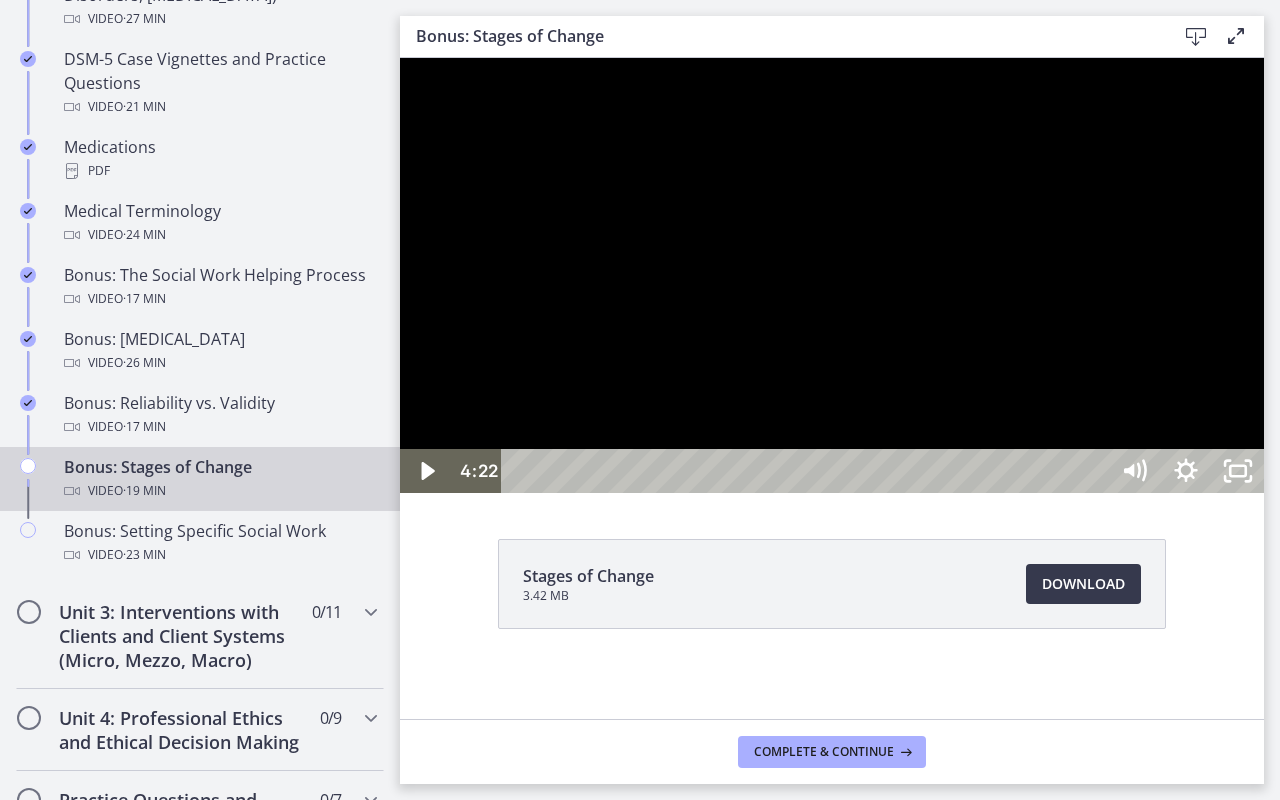 click at bounding box center [832, 275] 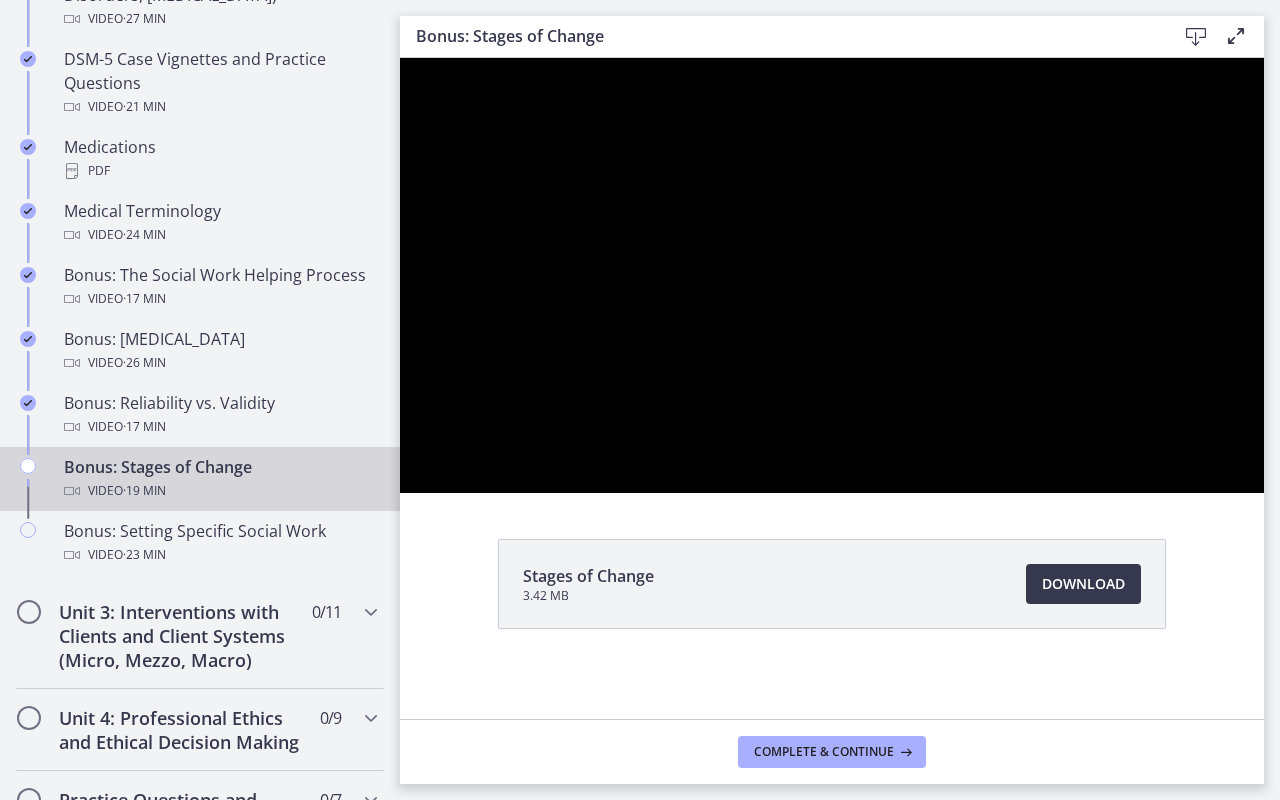click at bounding box center (832, 275) 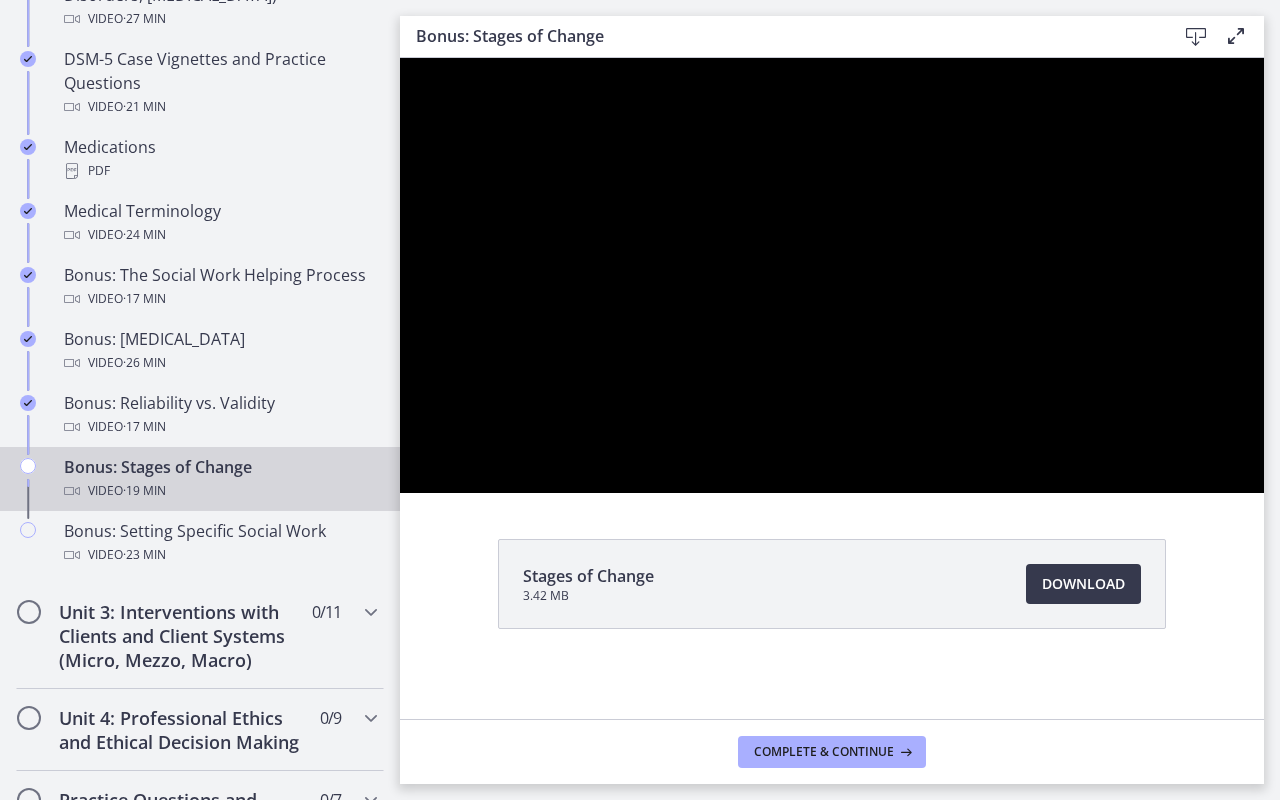 click at bounding box center [832, 275] 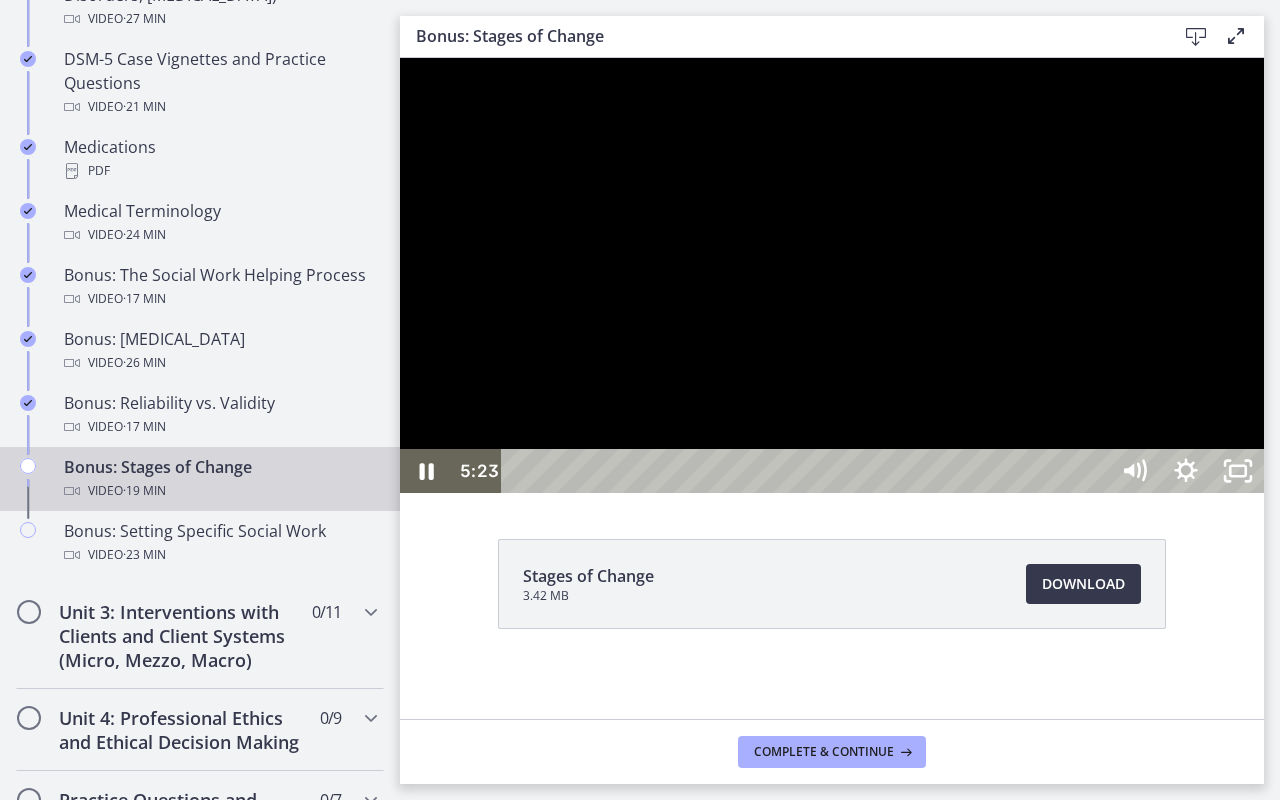 click at bounding box center (832, 275) 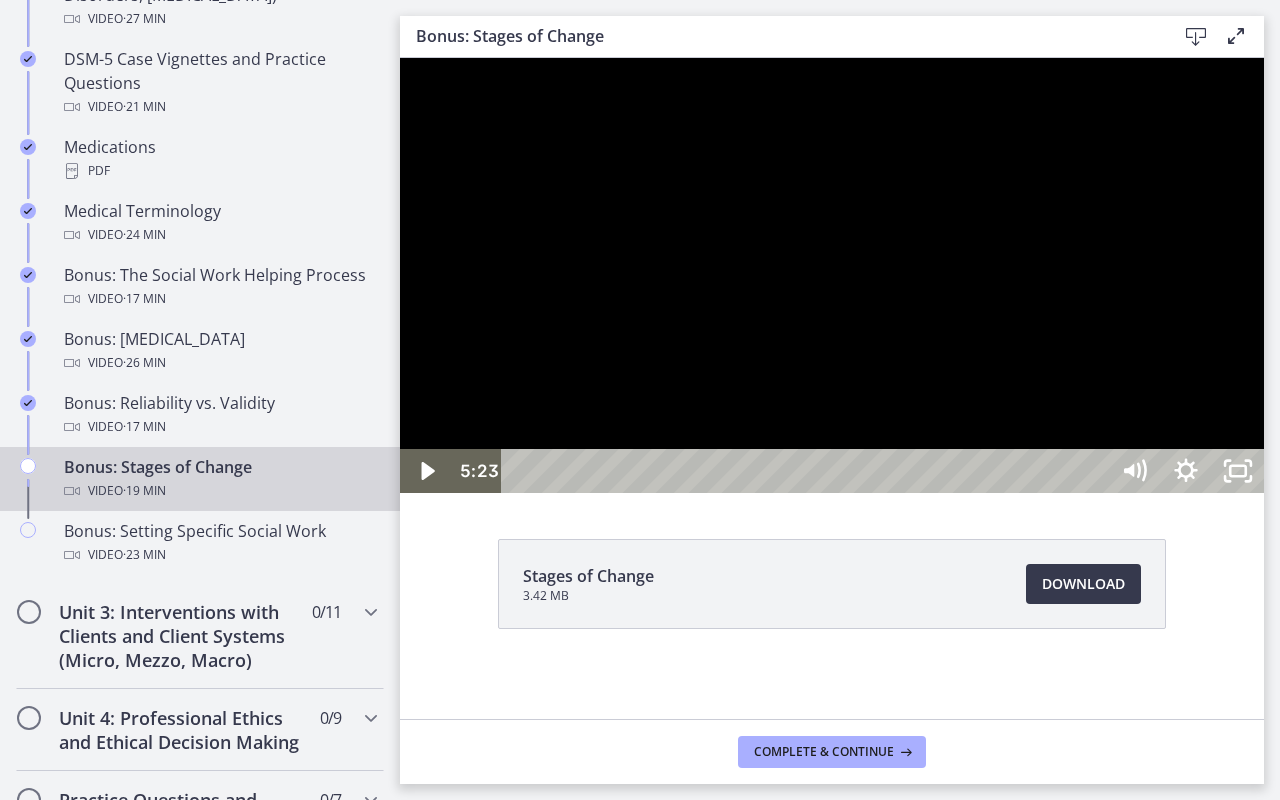 click at bounding box center (832, 275) 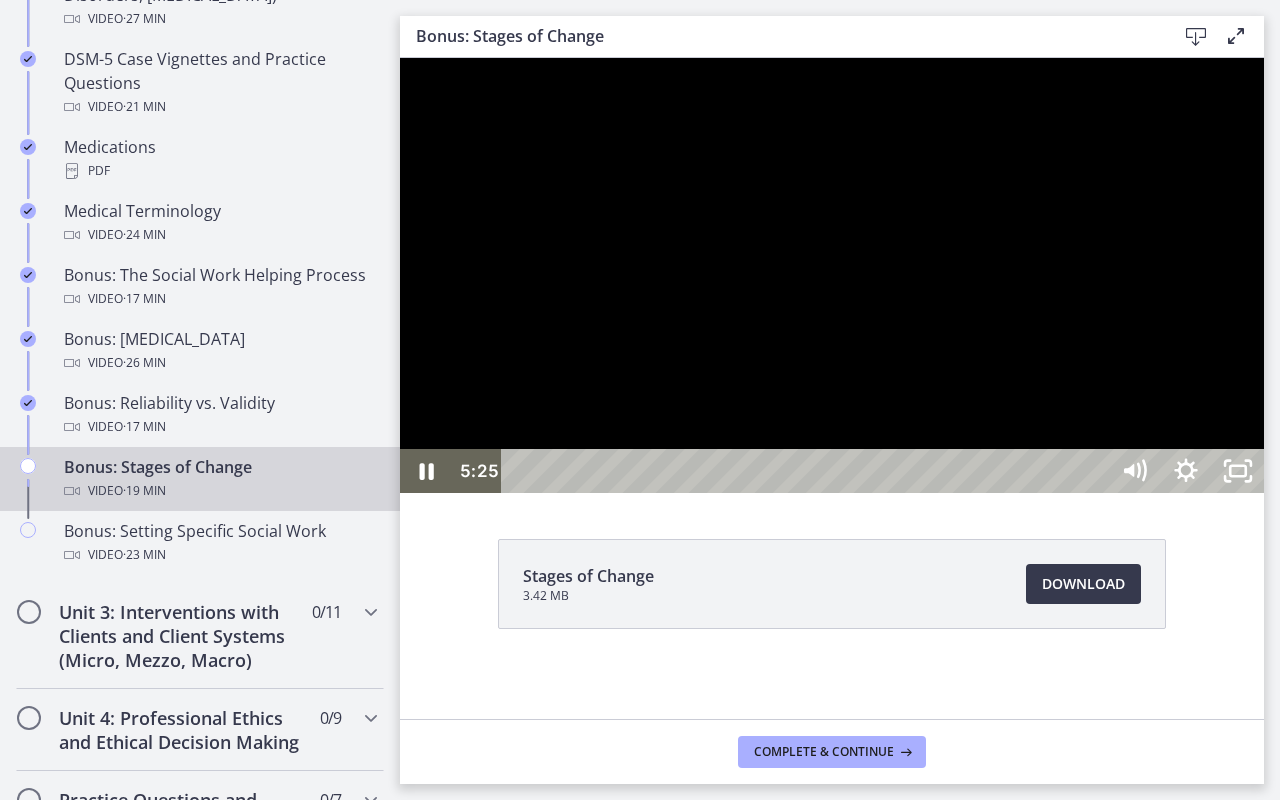 click at bounding box center (832, 275) 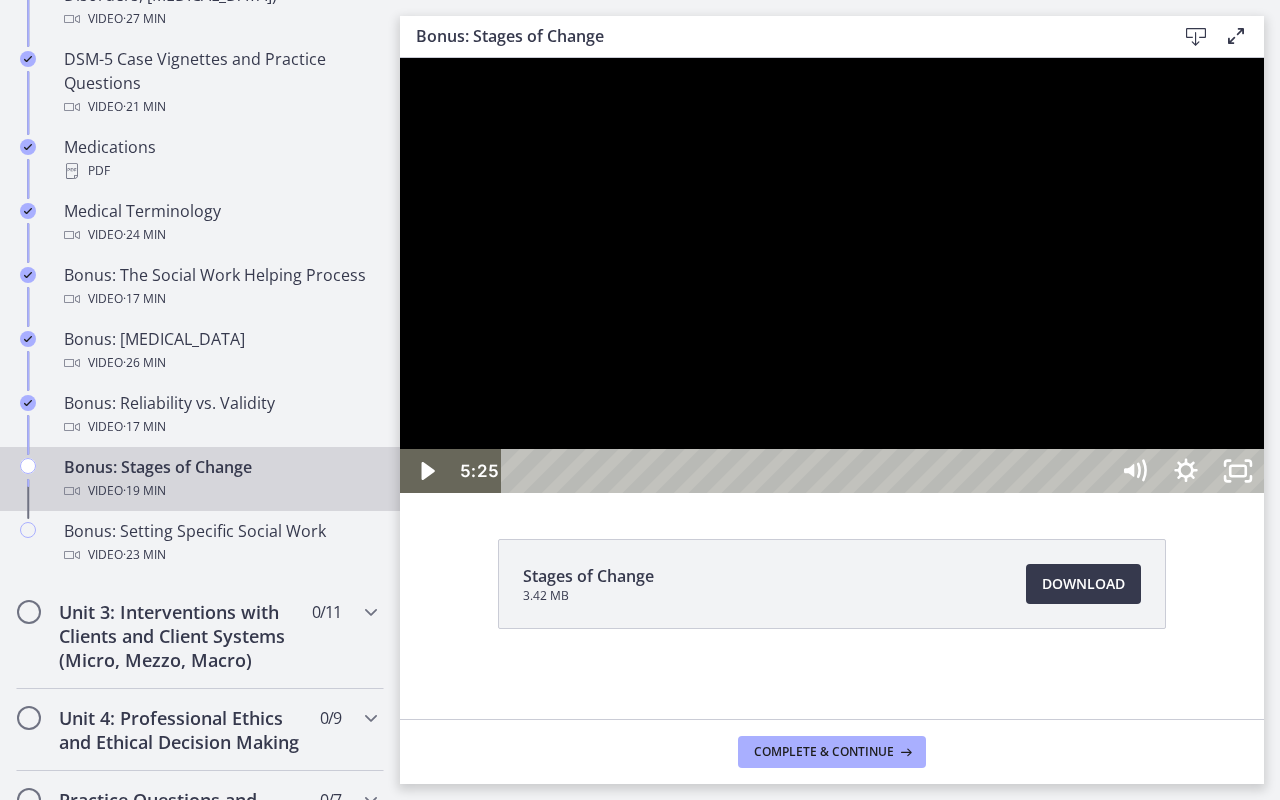 click at bounding box center (832, 275) 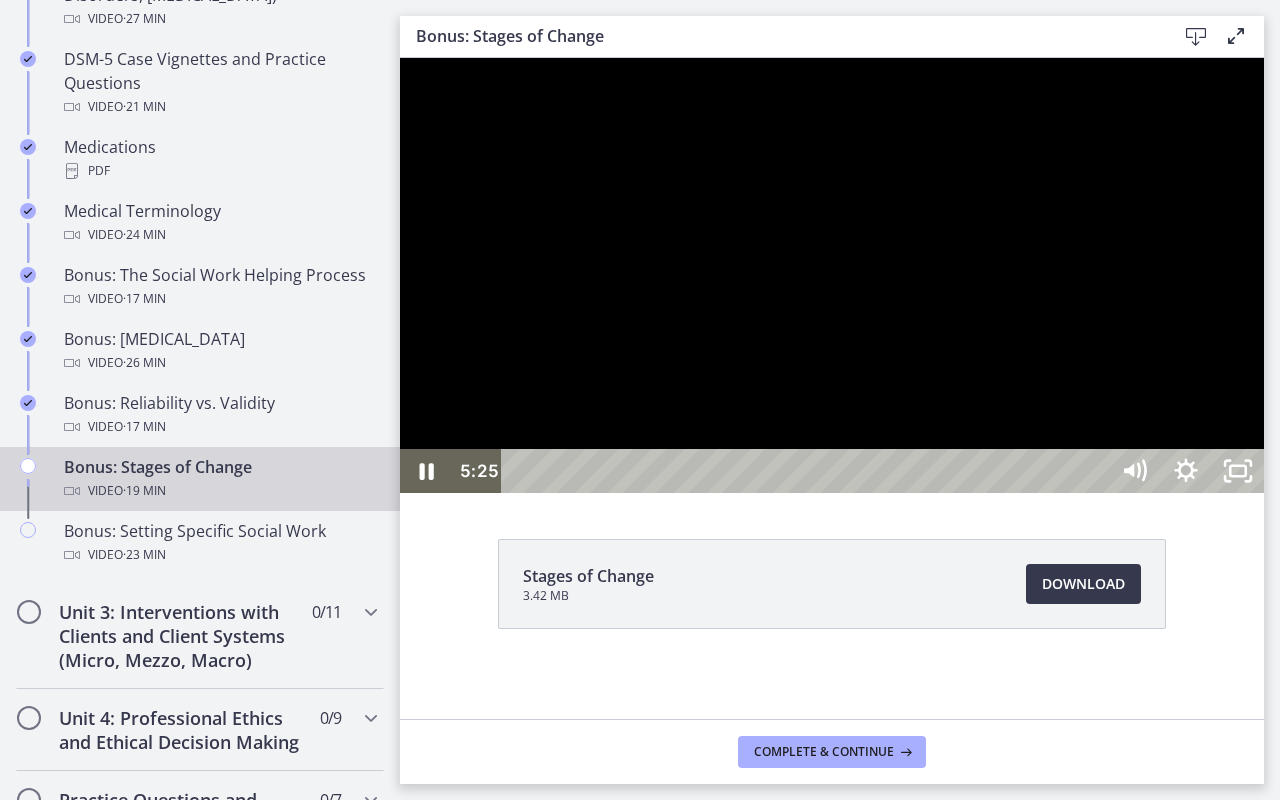 click at bounding box center [832, 275] 